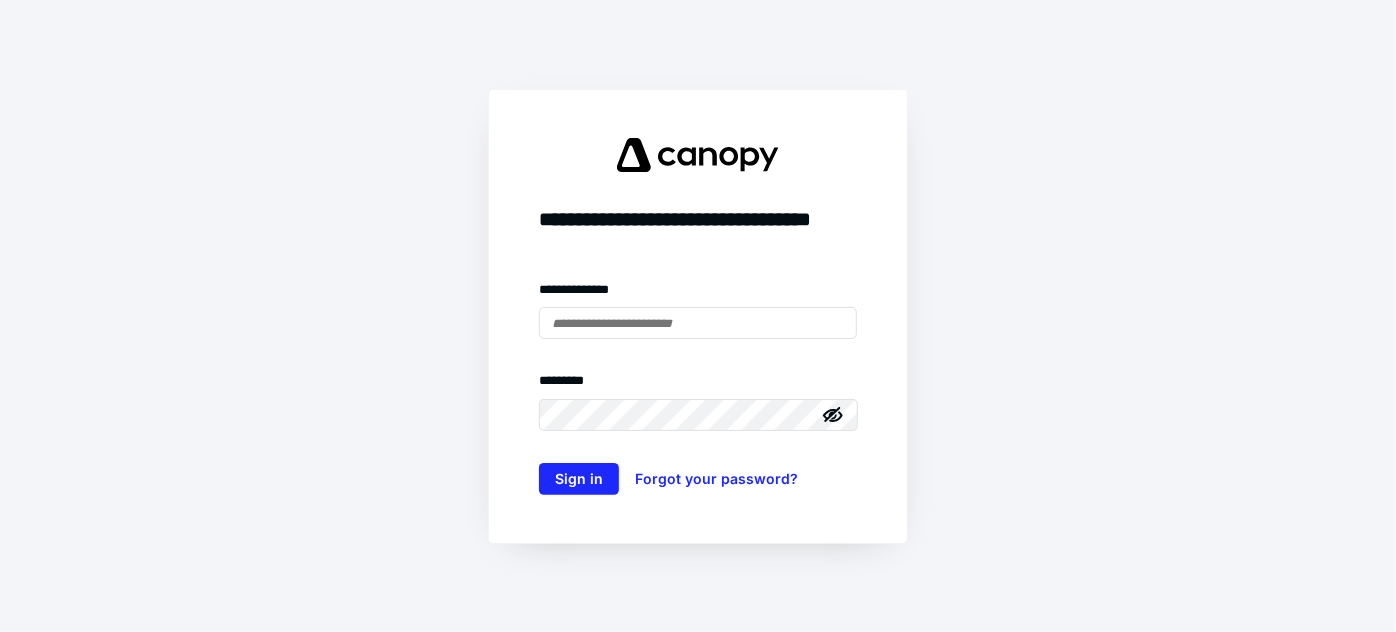 scroll, scrollTop: 0, scrollLeft: 0, axis: both 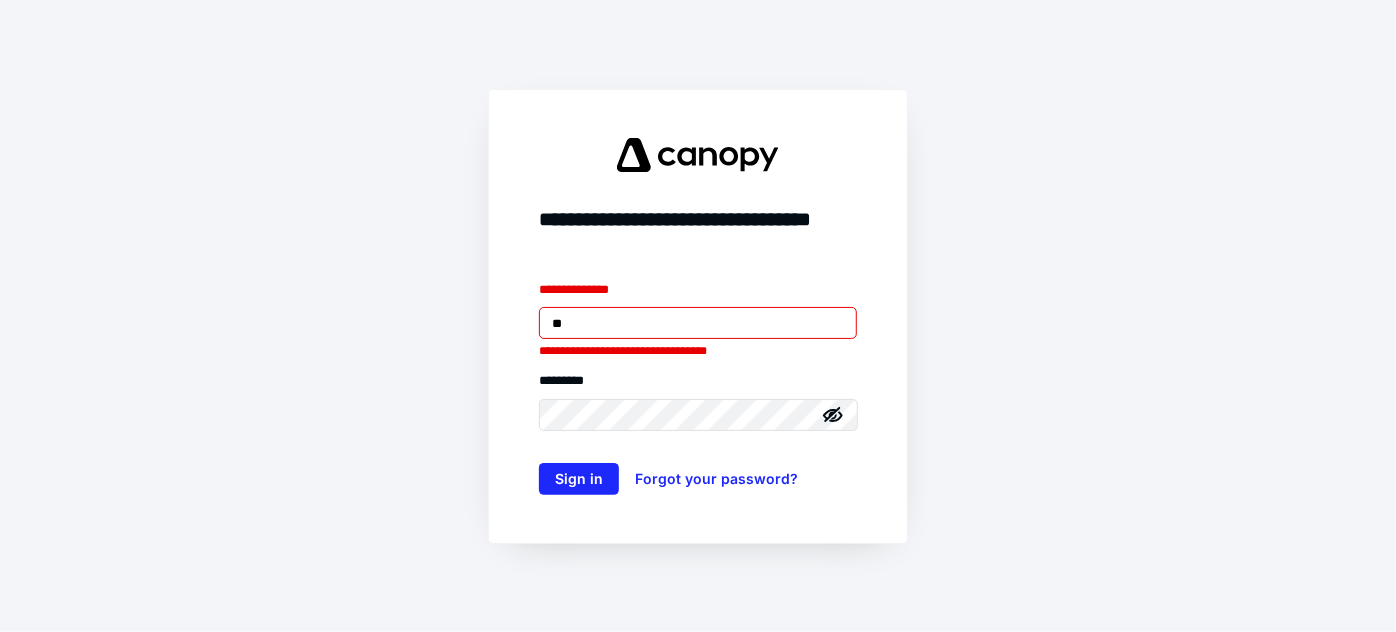 type on "**********" 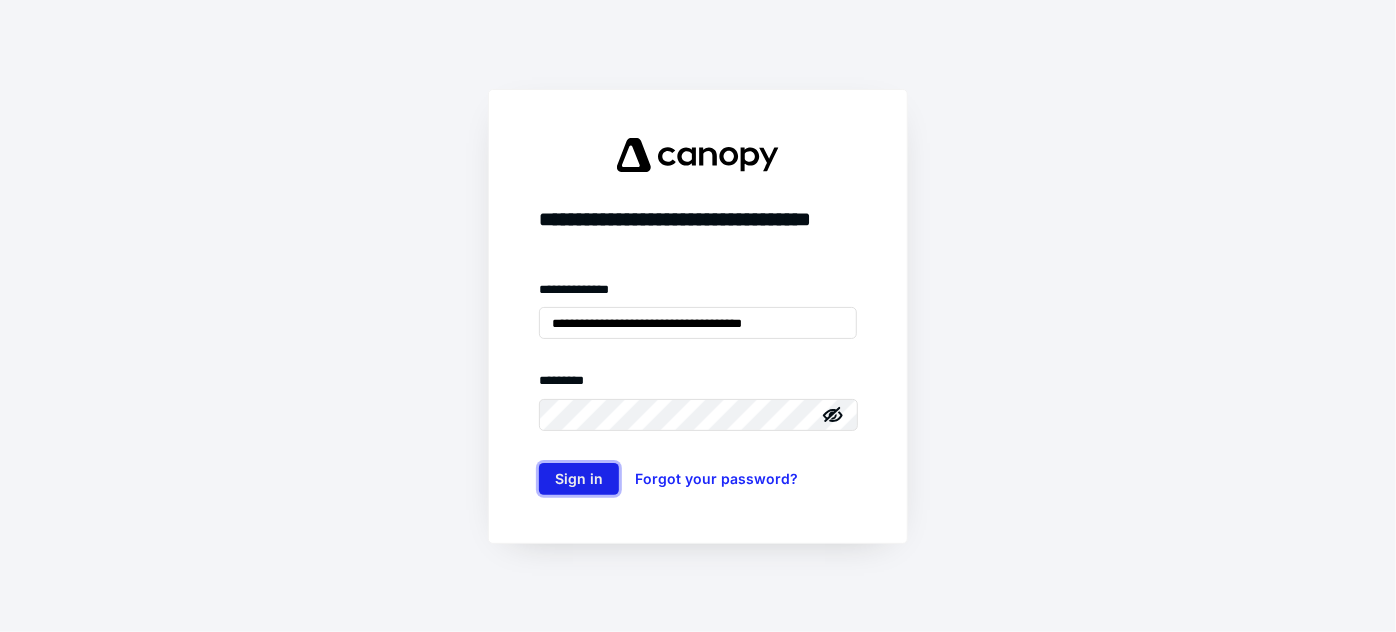 click on "Sign in" at bounding box center (579, 479) 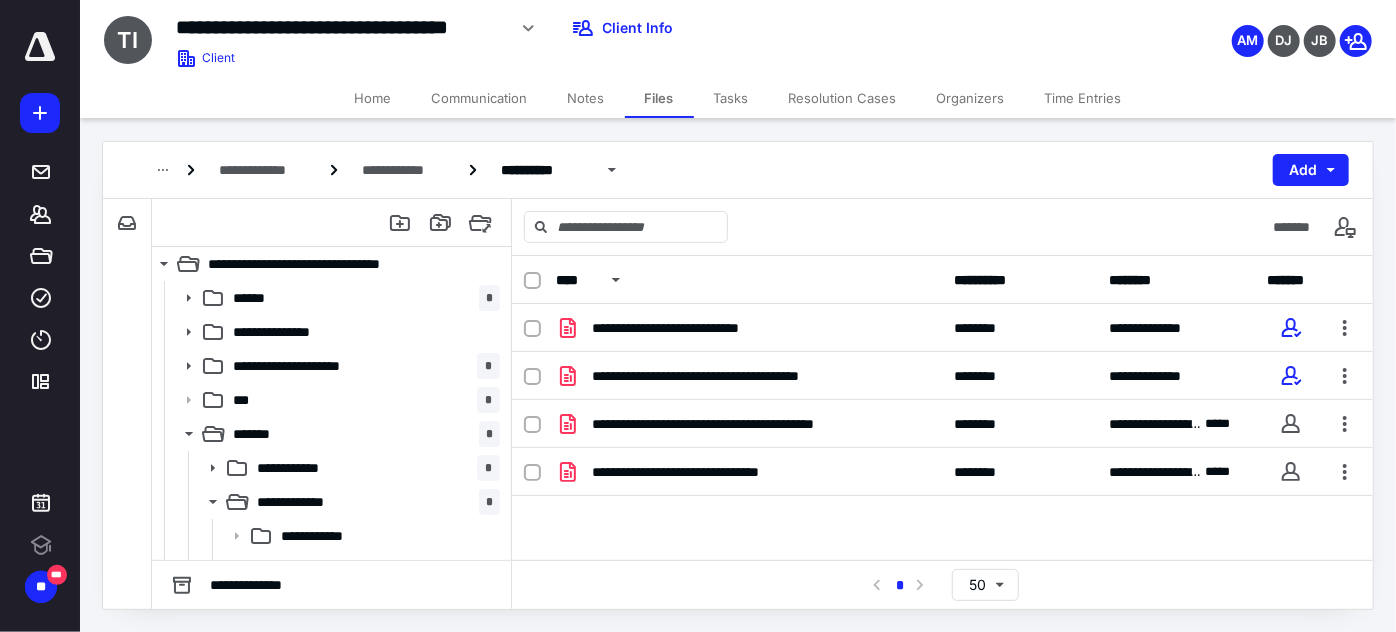 scroll, scrollTop: 0, scrollLeft: 0, axis: both 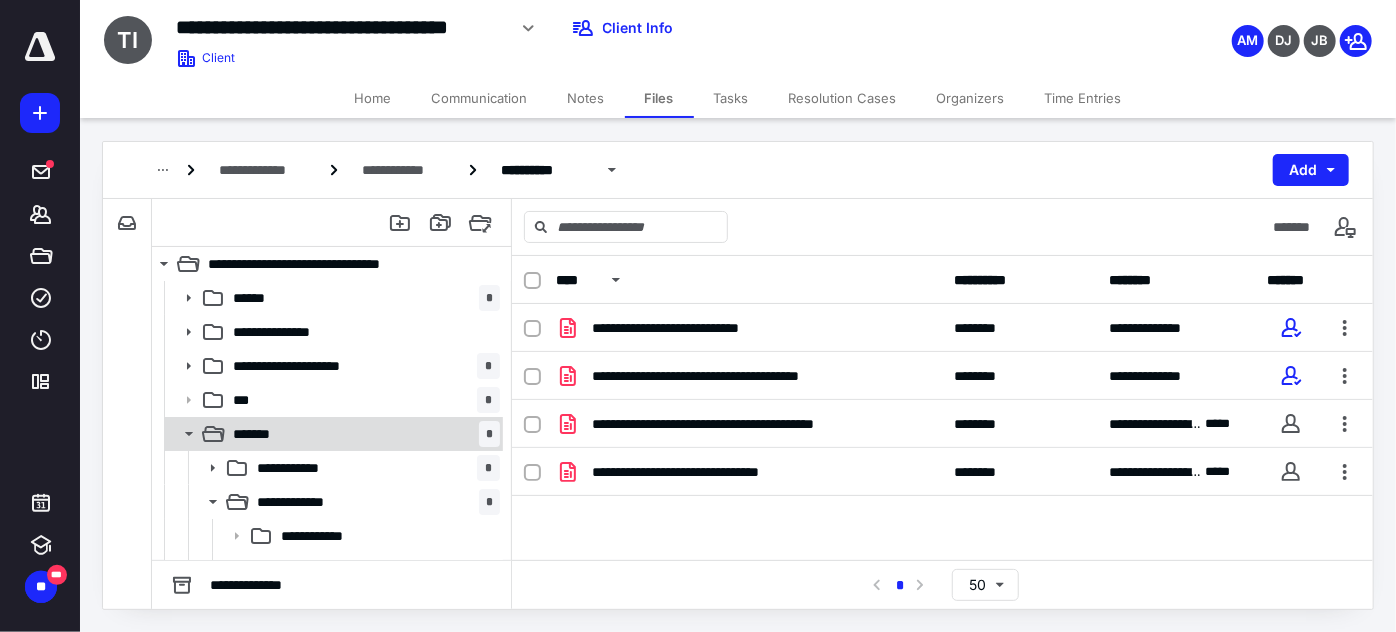 click on "*******" at bounding box center [255, 434] 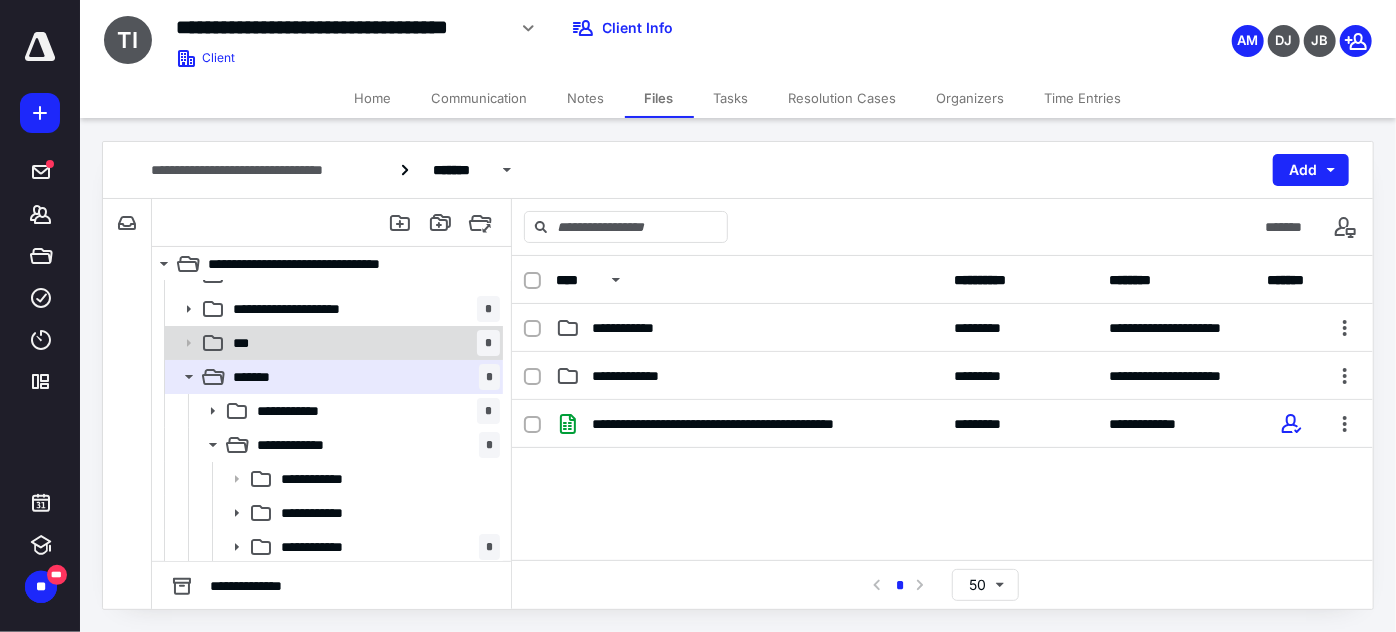 scroll, scrollTop: 93, scrollLeft: 0, axis: vertical 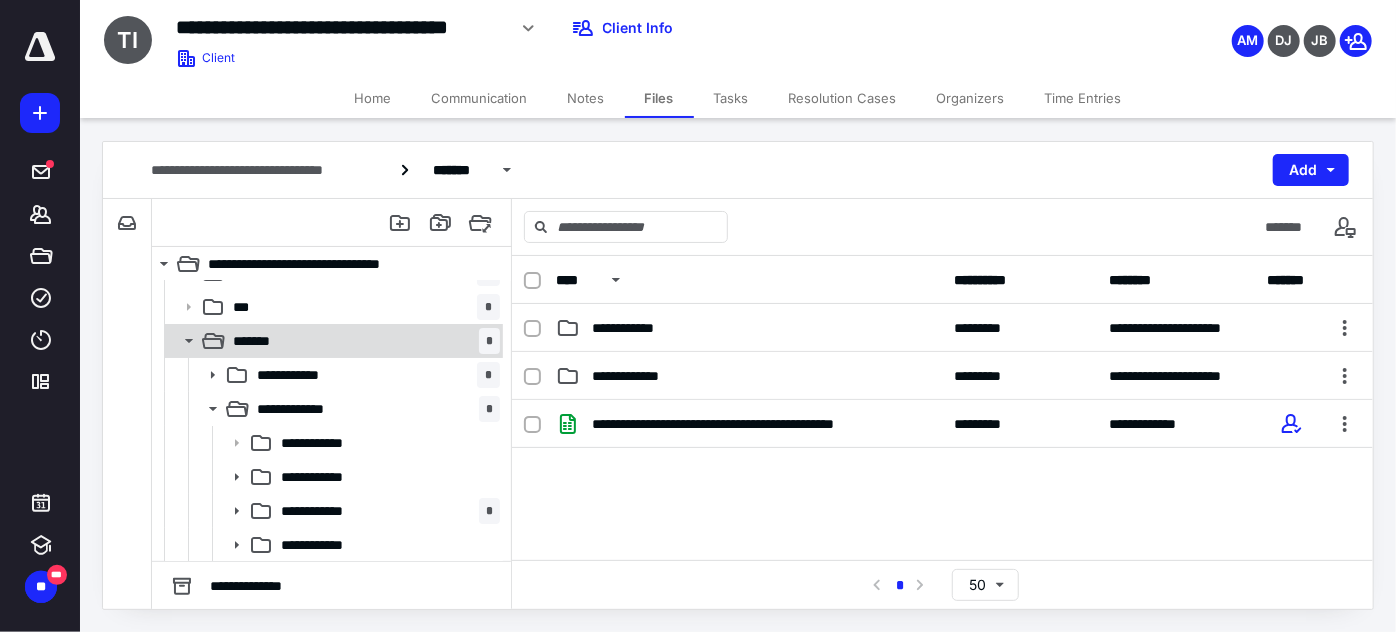 click 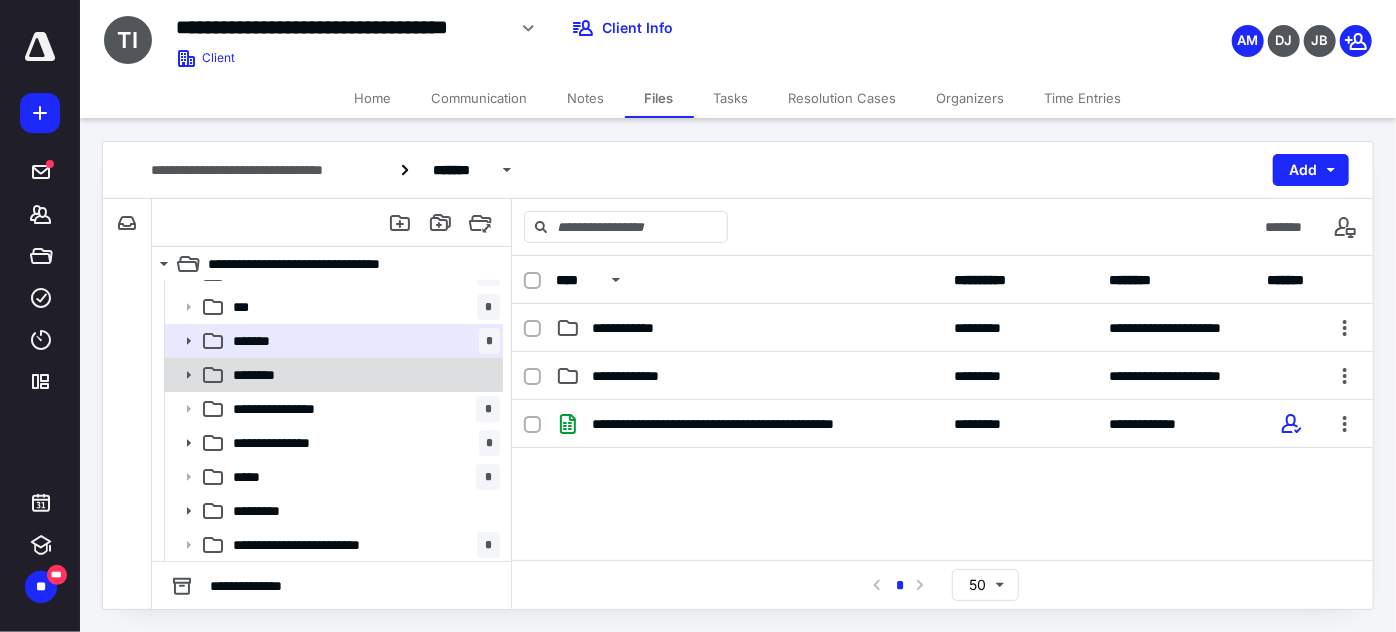 click 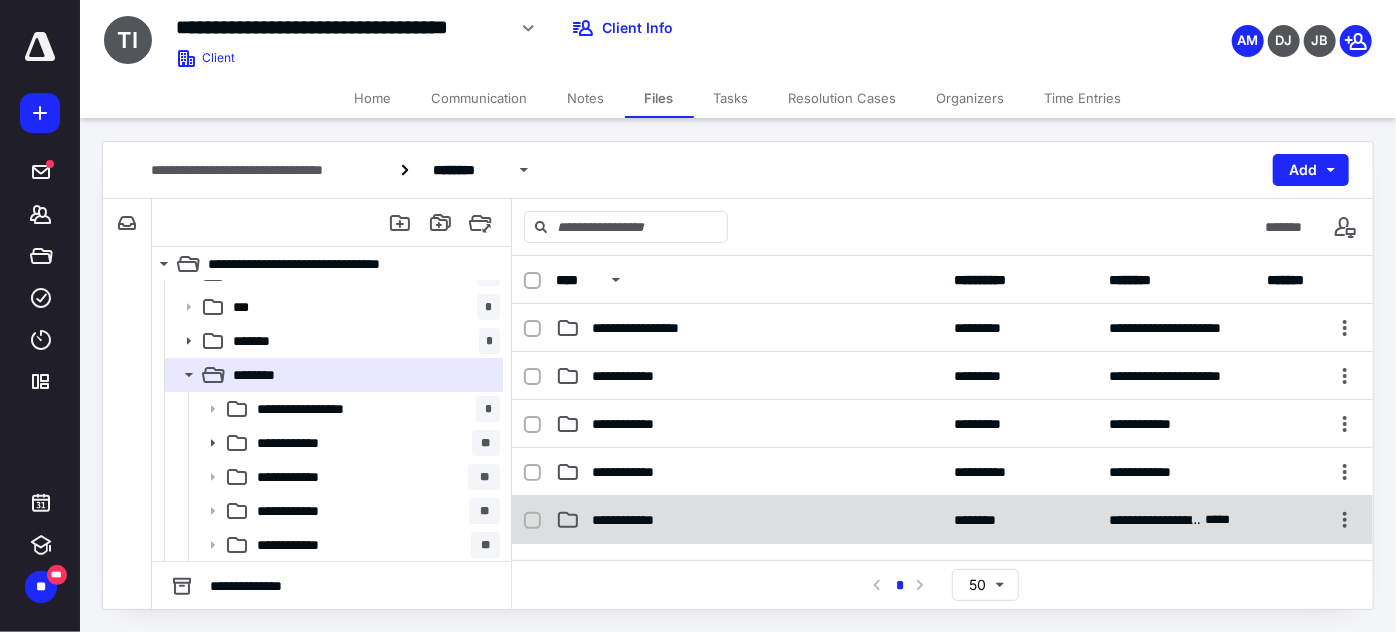 click on "**********" at bounding box center (633, 520) 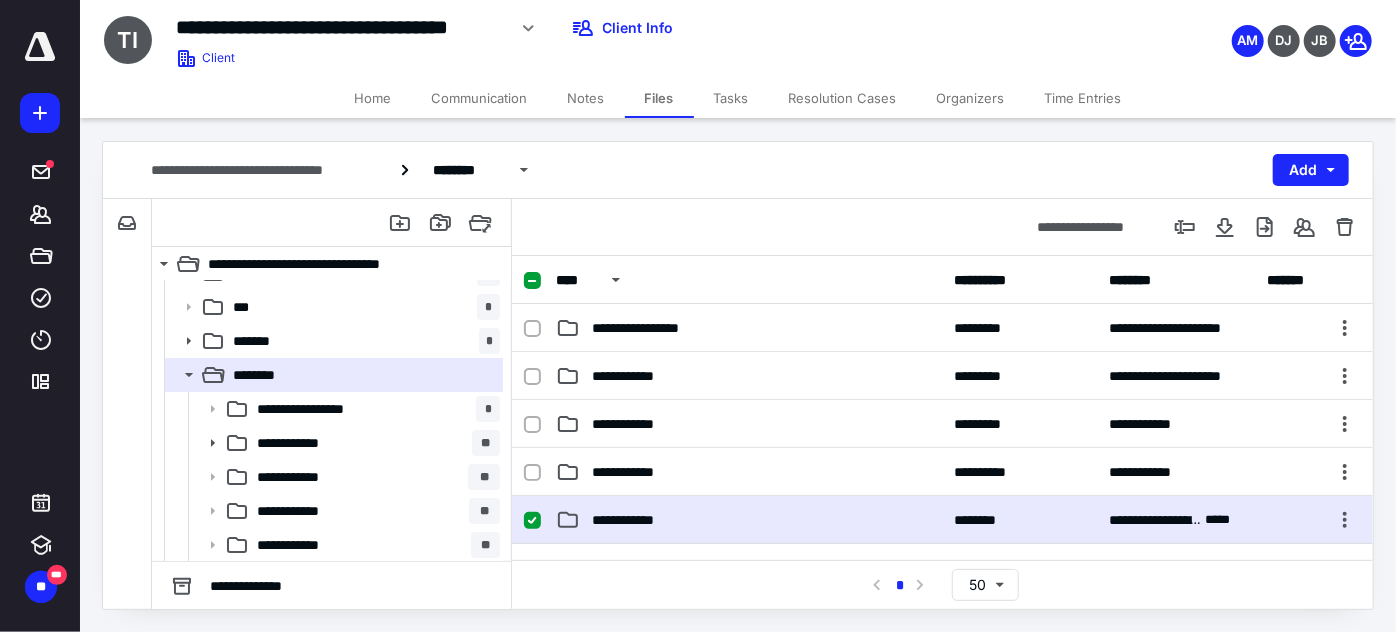 click on "**********" at bounding box center [633, 520] 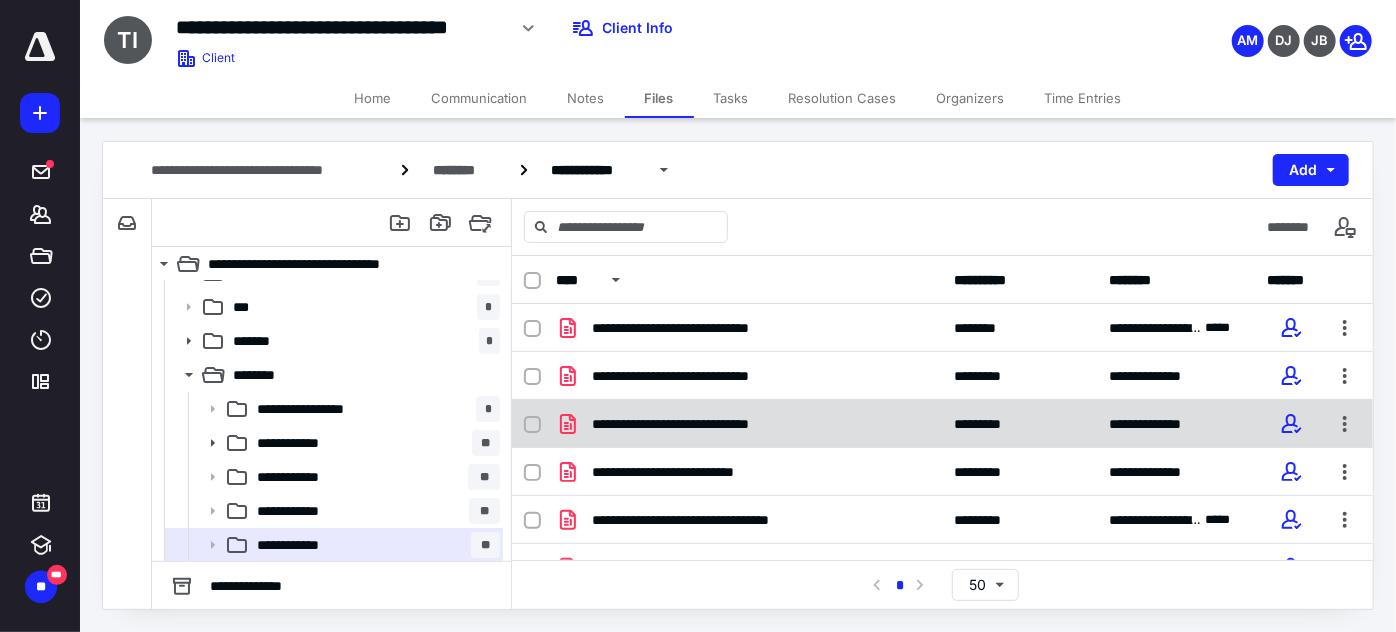 scroll, scrollTop: 601, scrollLeft: 0, axis: vertical 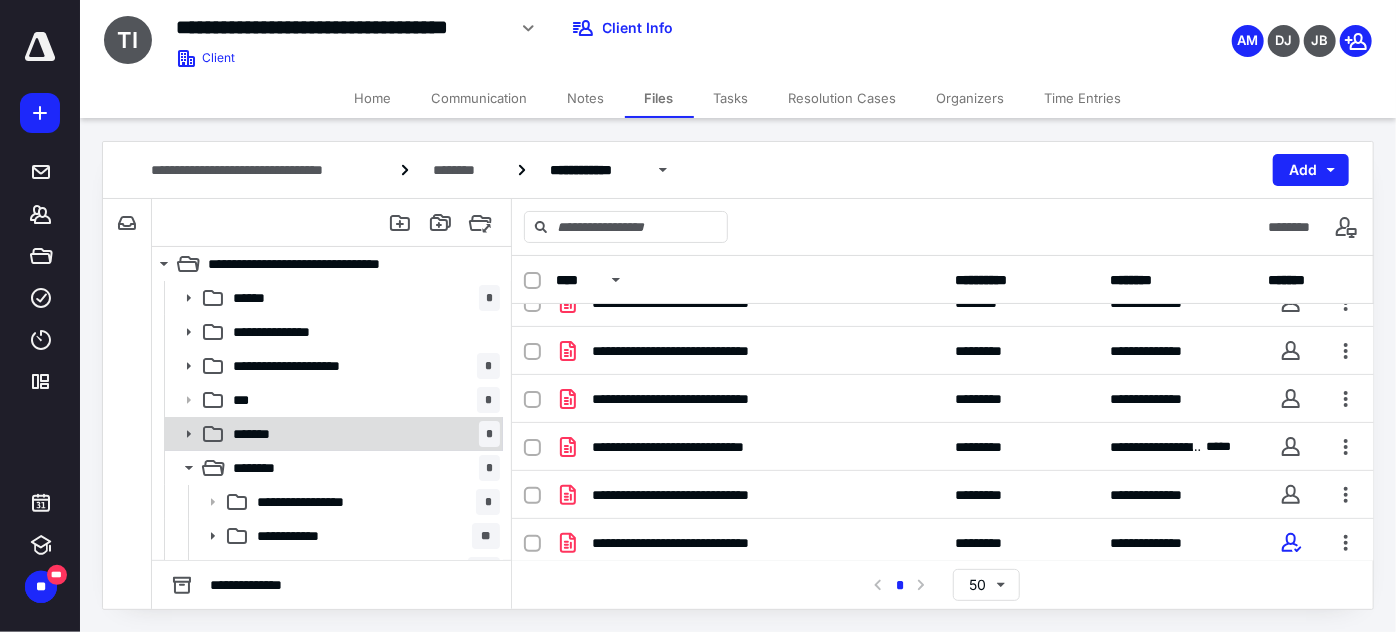 click on "******* *" at bounding box center (362, 434) 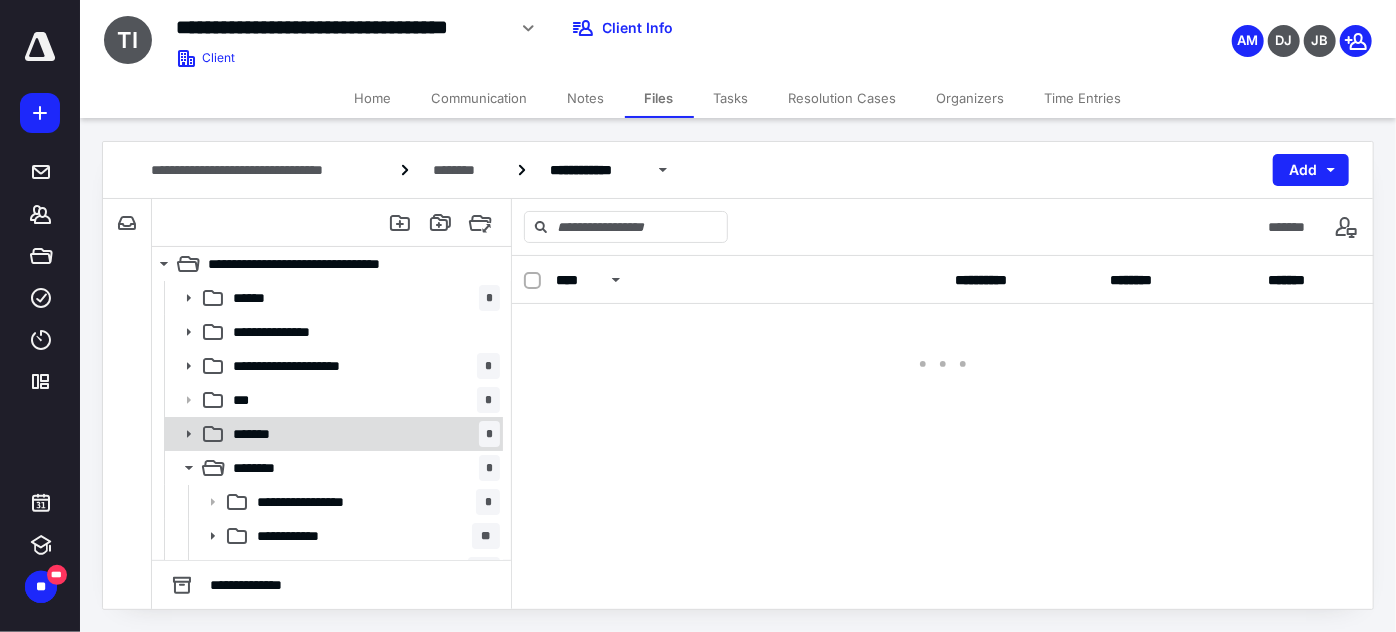 scroll, scrollTop: 0, scrollLeft: 0, axis: both 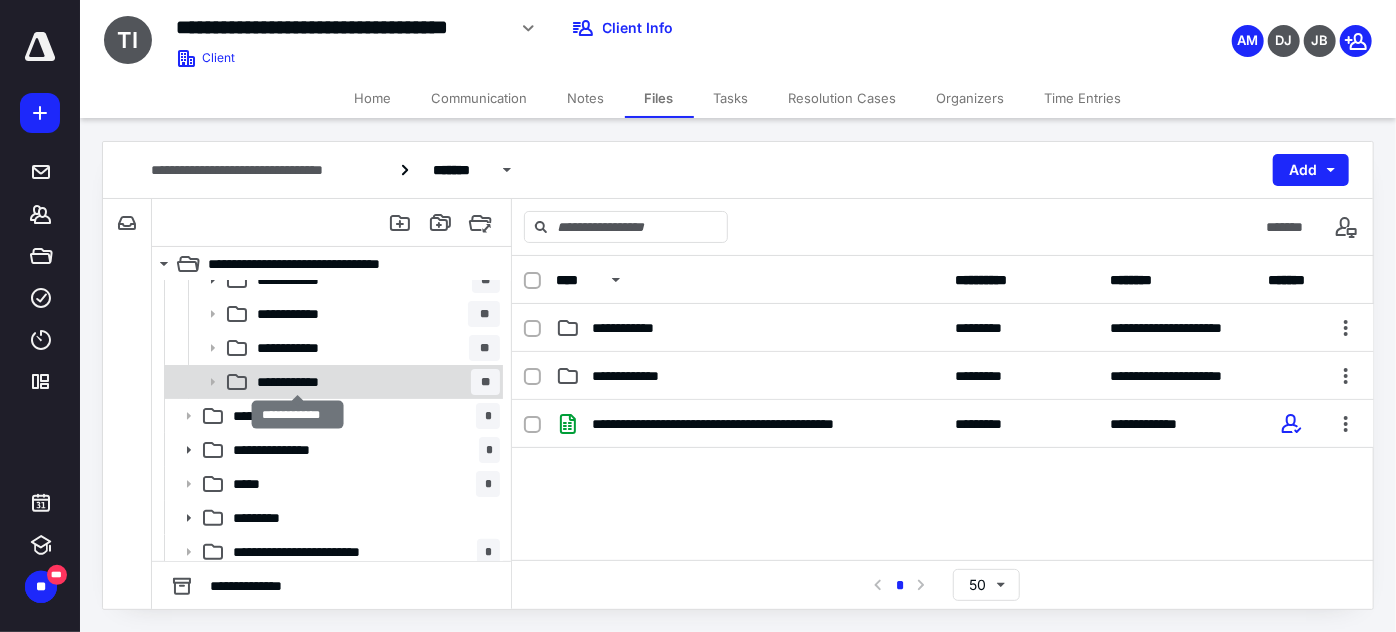 click on "**********" at bounding box center [298, 382] 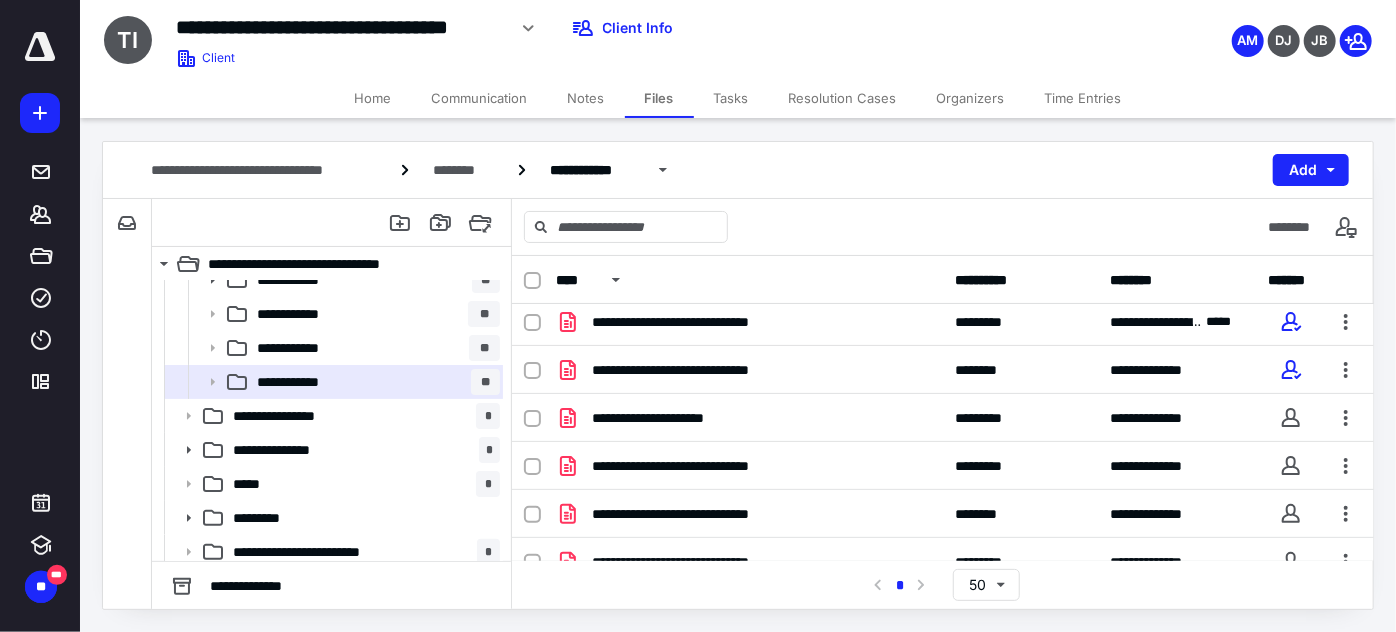 scroll, scrollTop: 649, scrollLeft: 0, axis: vertical 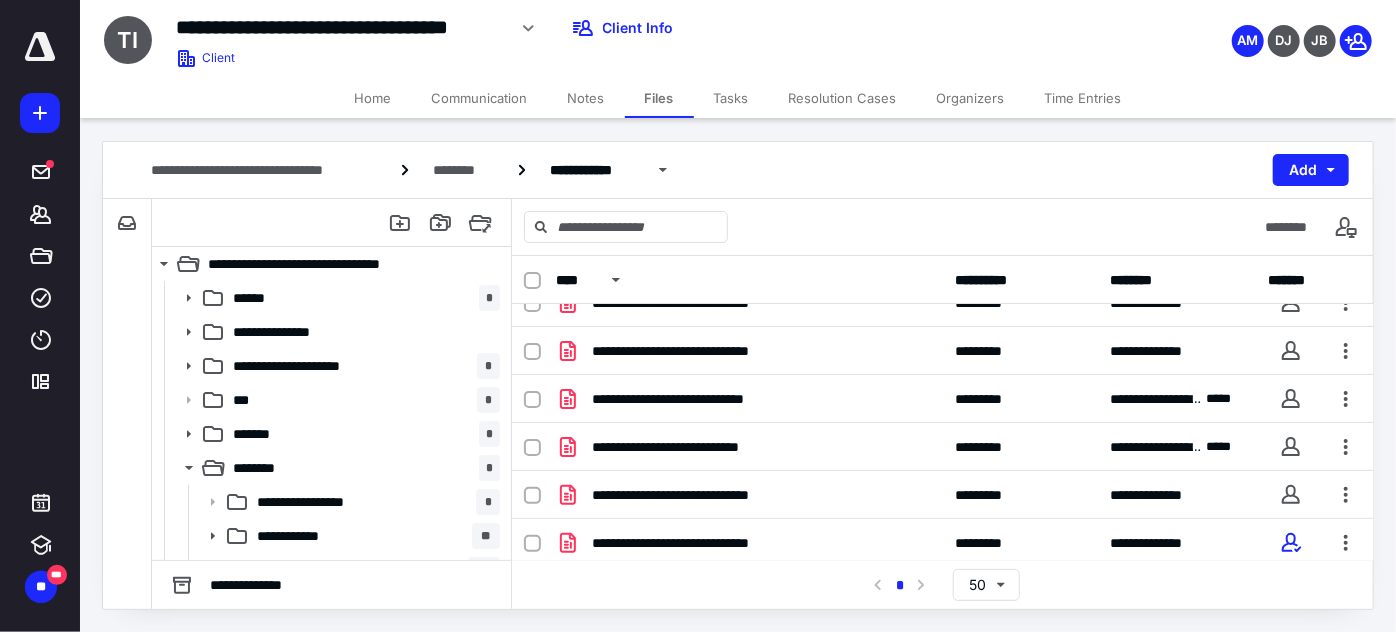 click on "Files" at bounding box center [659, 98] 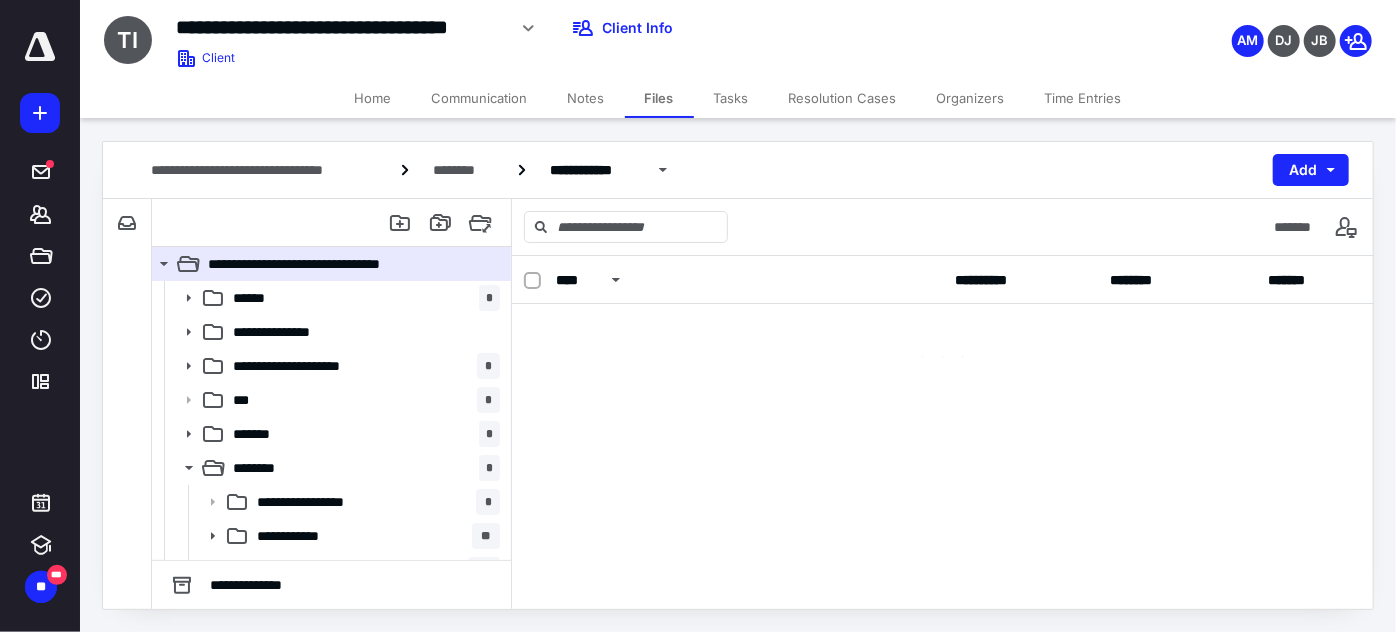 scroll, scrollTop: 0, scrollLeft: 0, axis: both 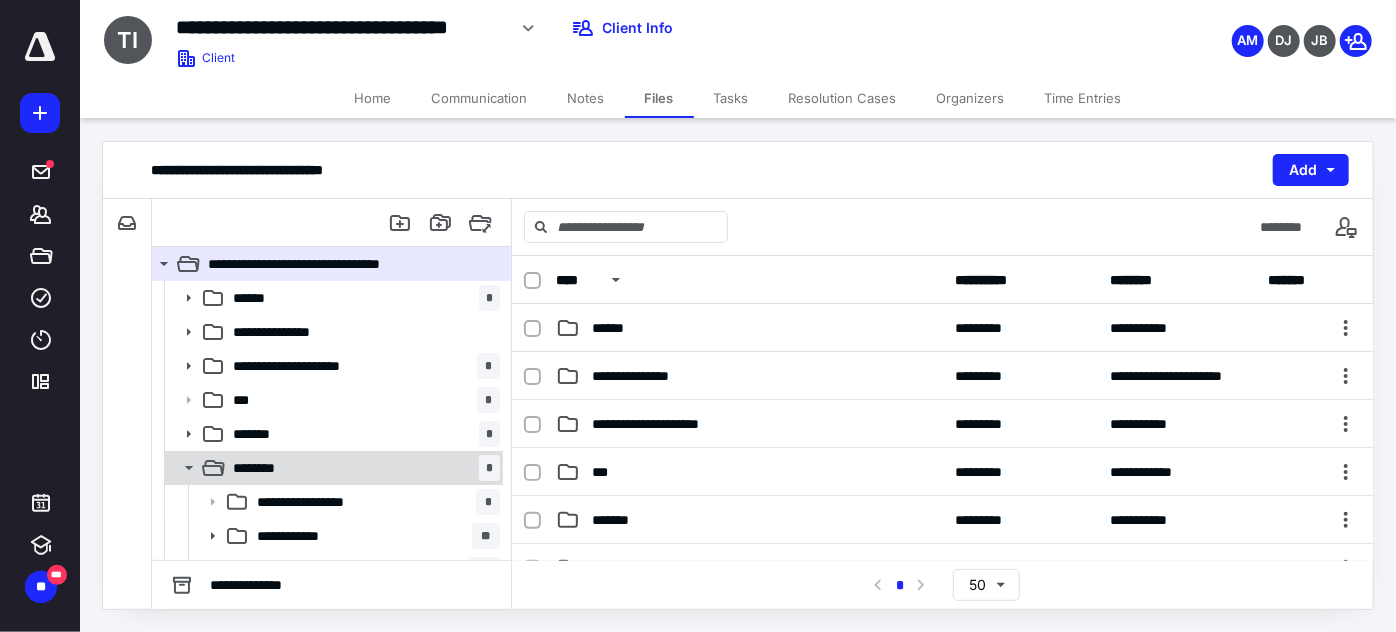 click 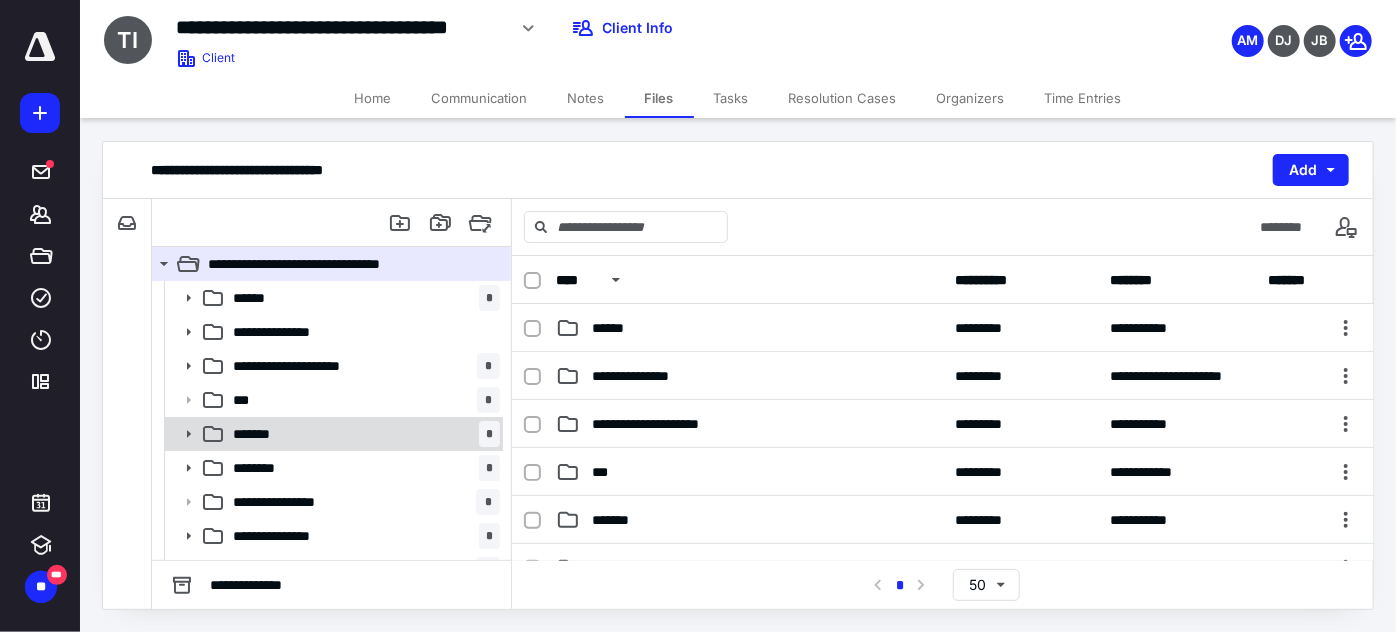 click 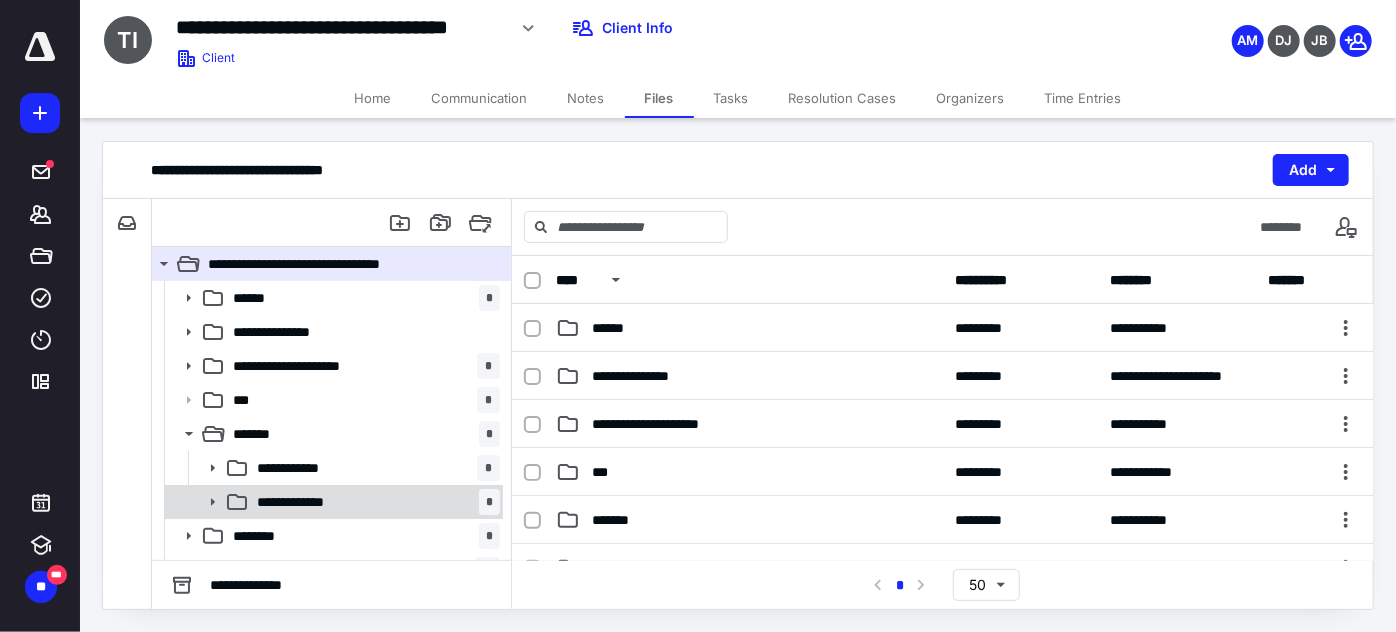 click on "**********" at bounding box center [300, 502] 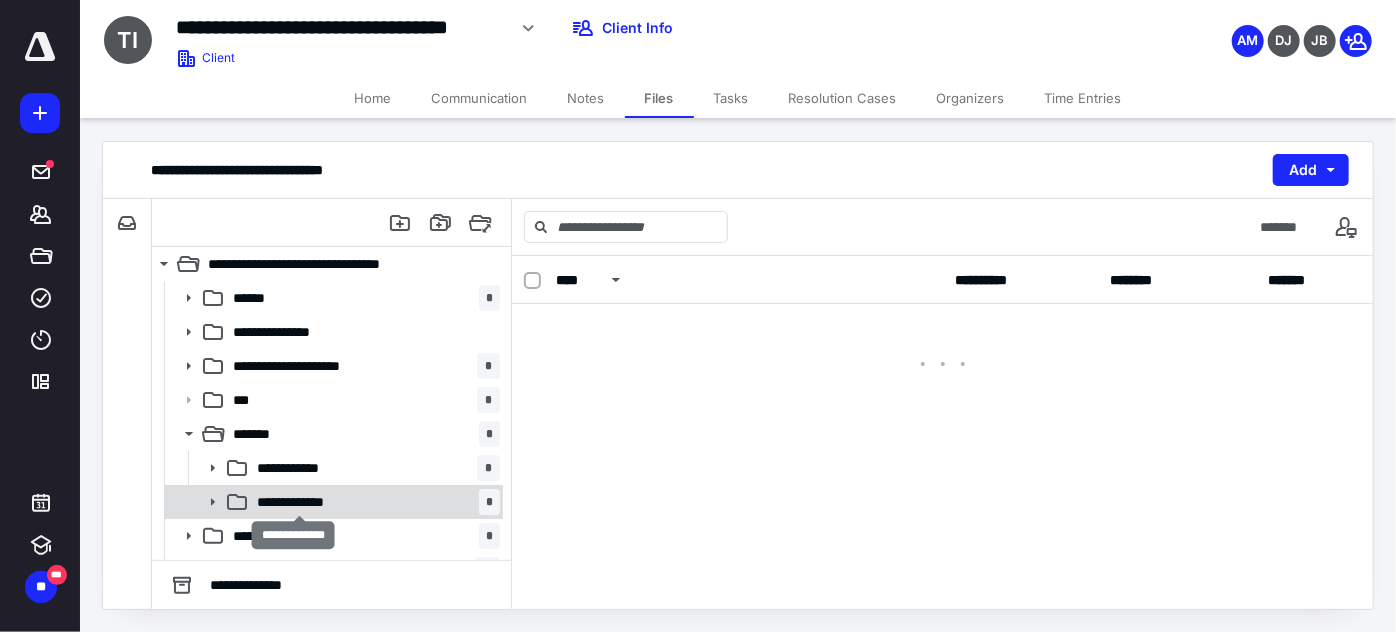 click on "**********" at bounding box center [300, 502] 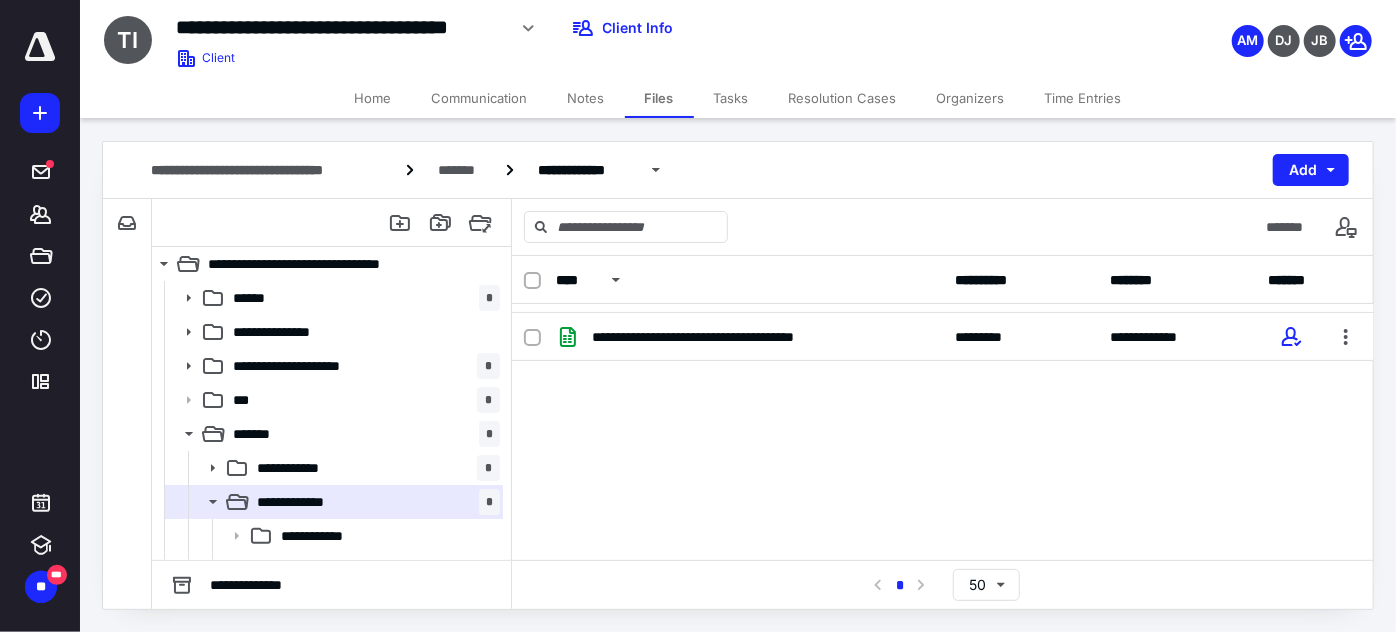 scroll, scrollTop: 296, scrollLeft: 0, axis: vertical 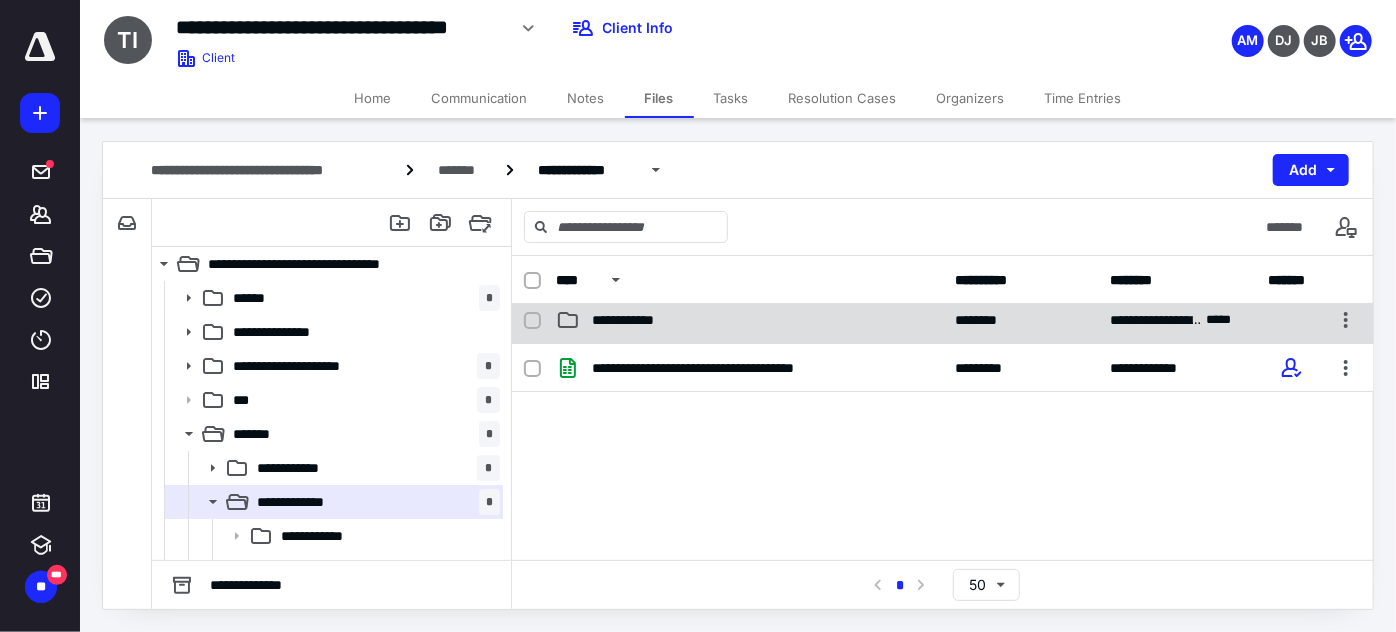 click on "**********" at bounding box center (749, 320) 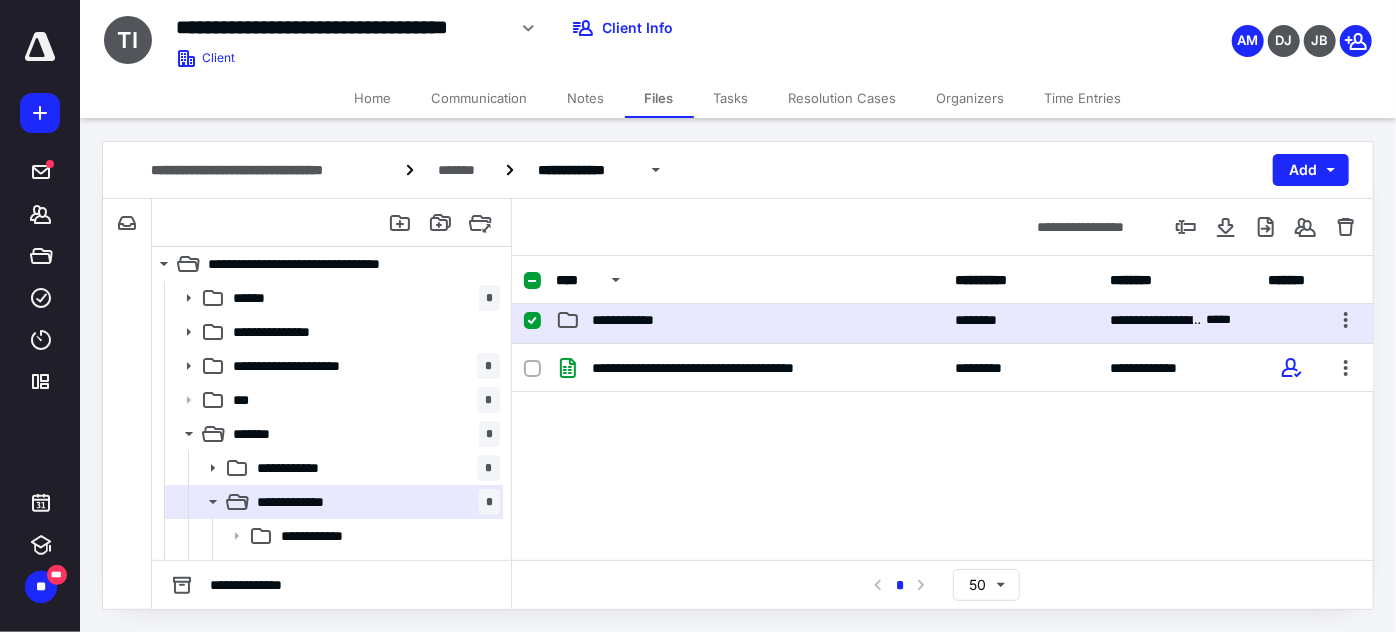 click on "**********" at bounding box center [749, 320] 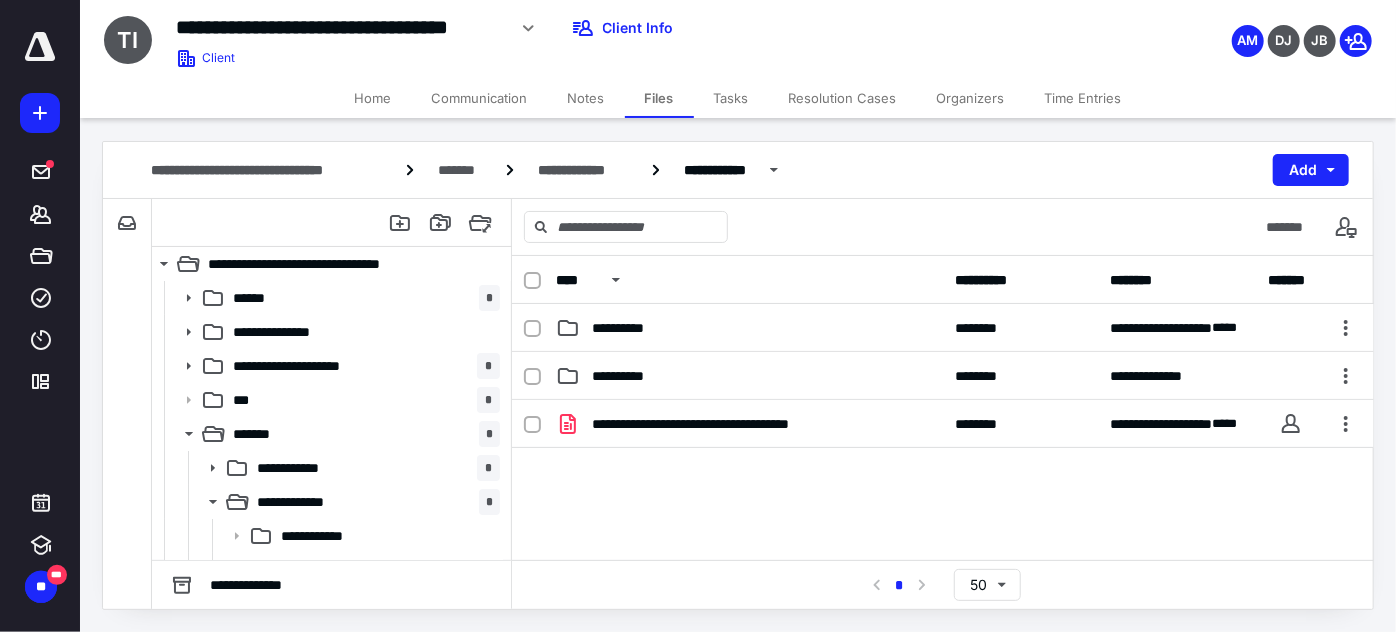 scroll, scrollTop: 0, scrollLeft: 0, axis: both 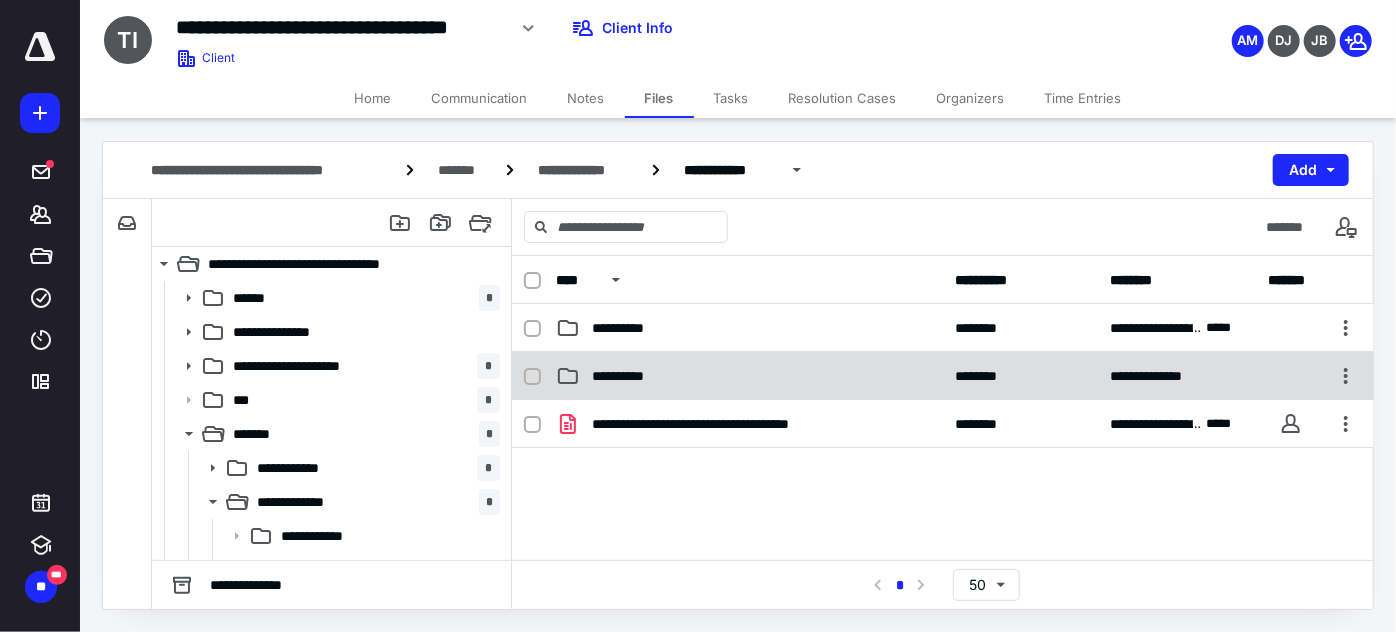 click on "**********" at bounding box center (749, 376) 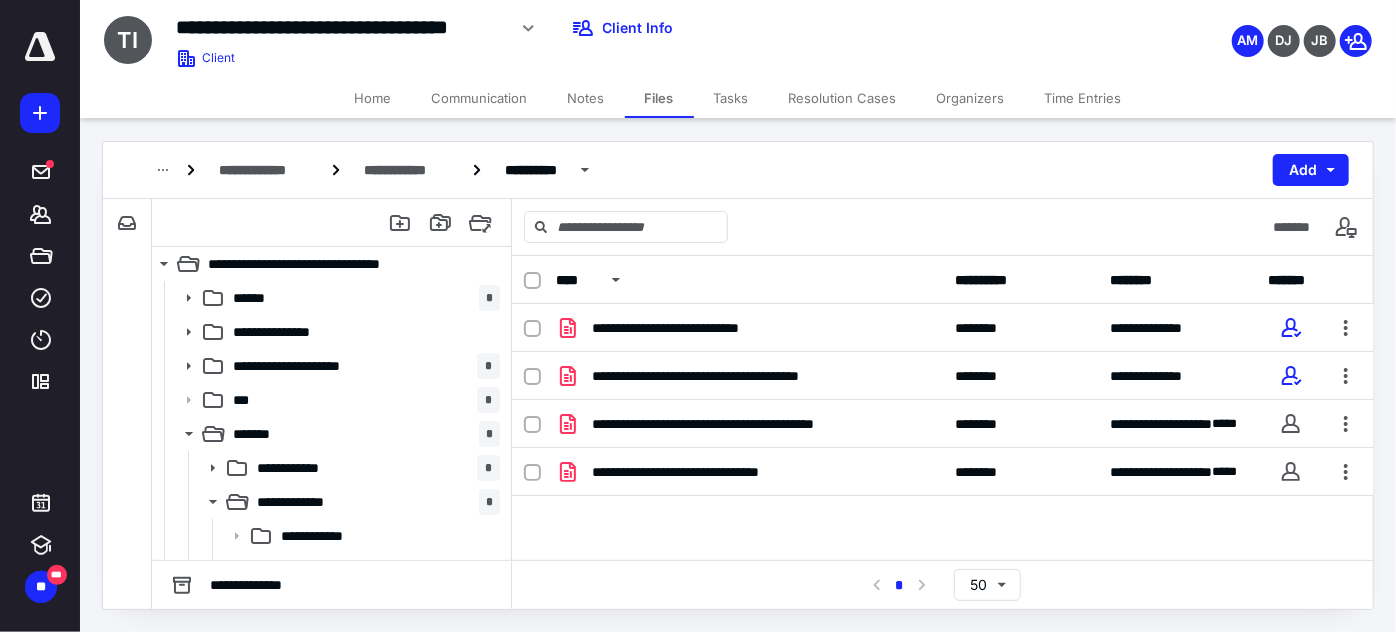 scroll, scrollTop: 0, scrollLeft: 0, axis: both 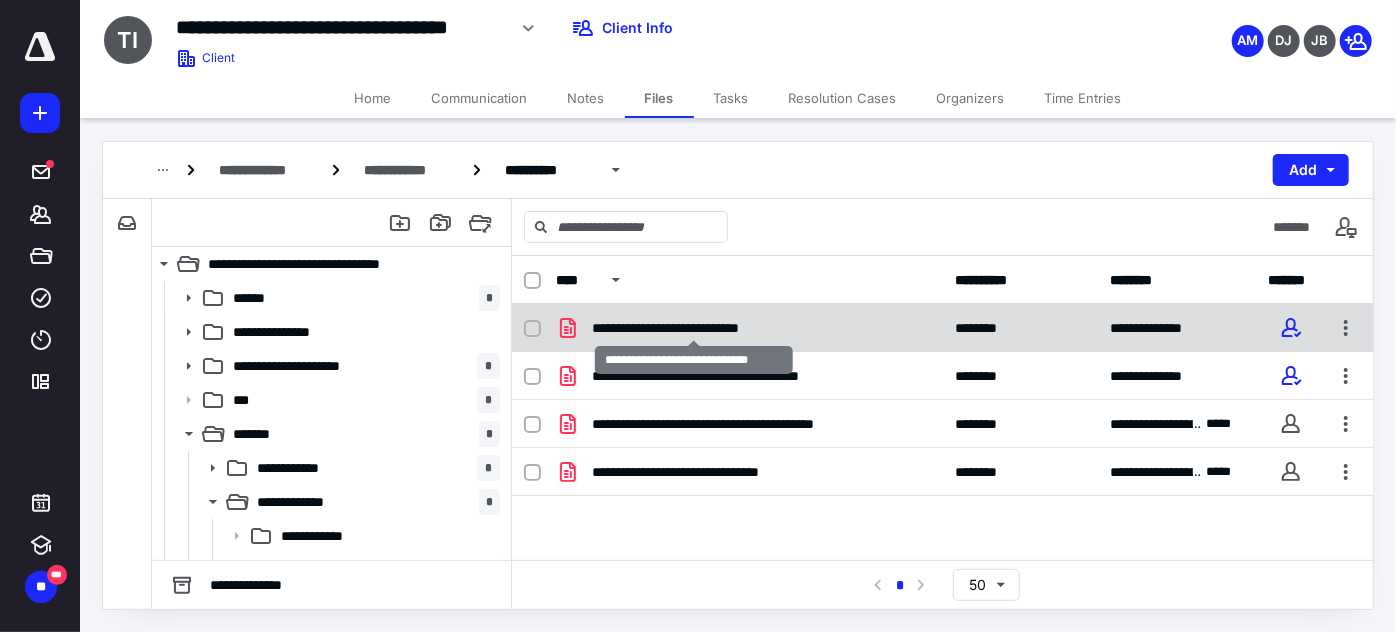 click on "**********" at bounding box center [694, 328] 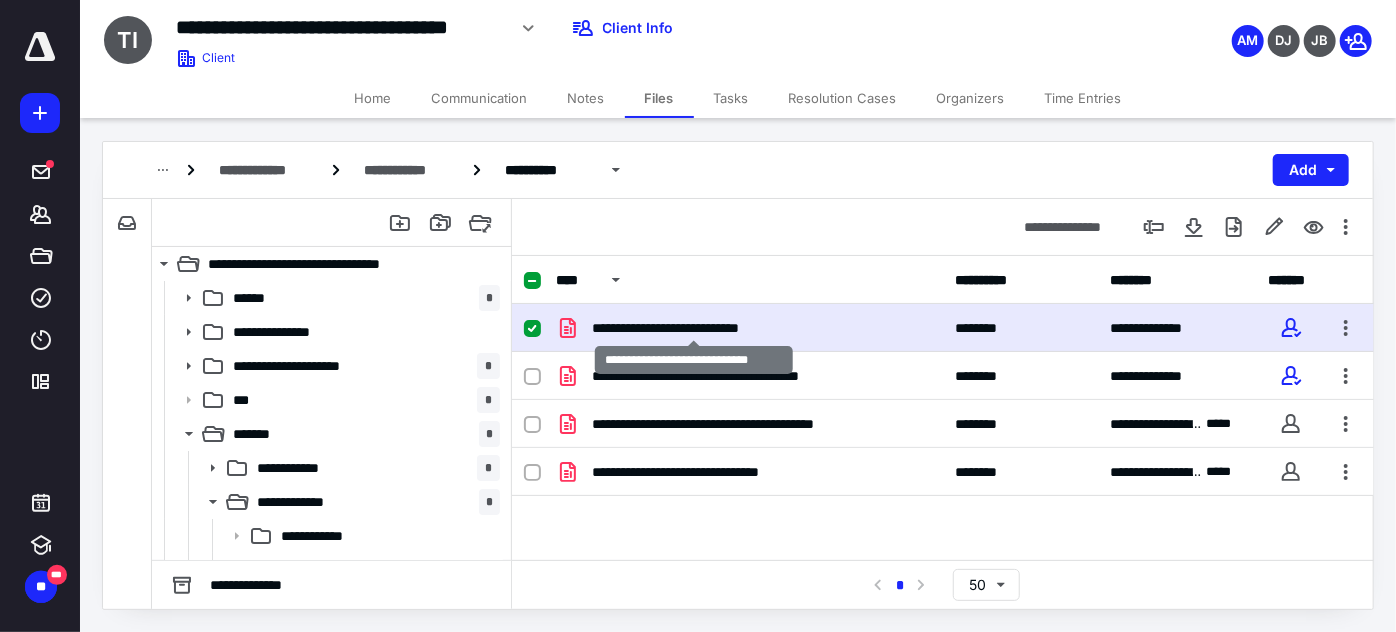 click on "**********" at bounding box center (694, 328) 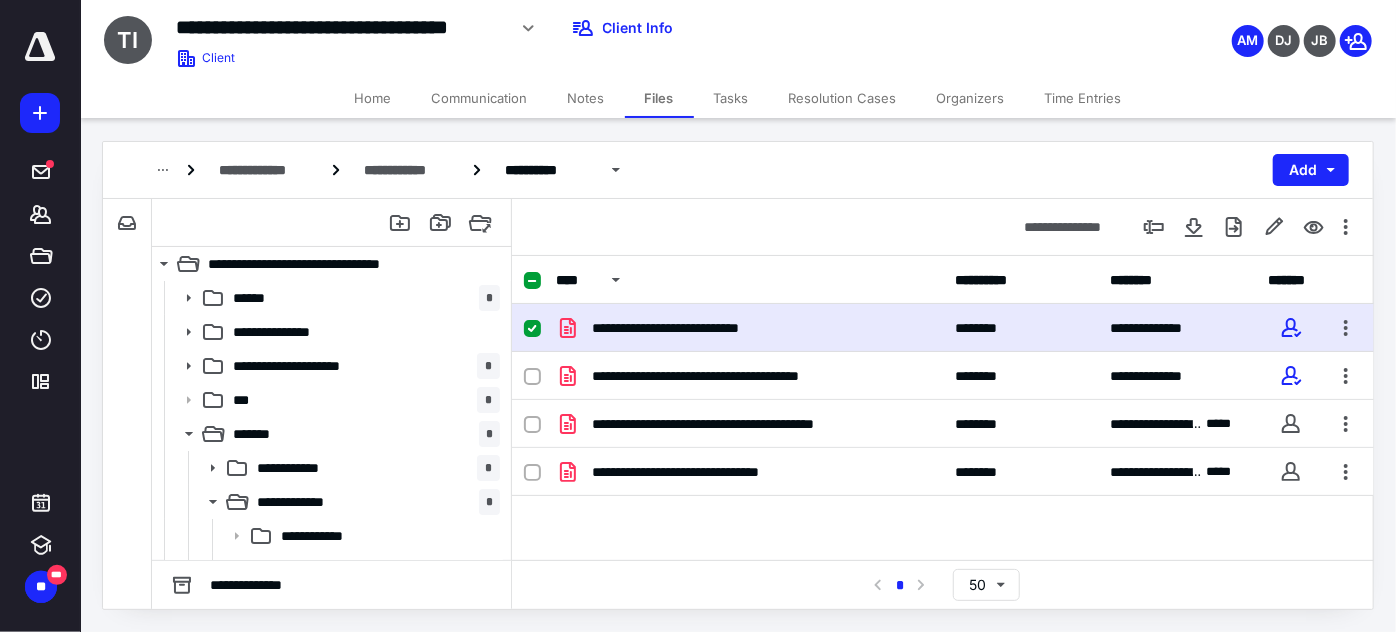 click on "**********" at bounding box center (749, 328) 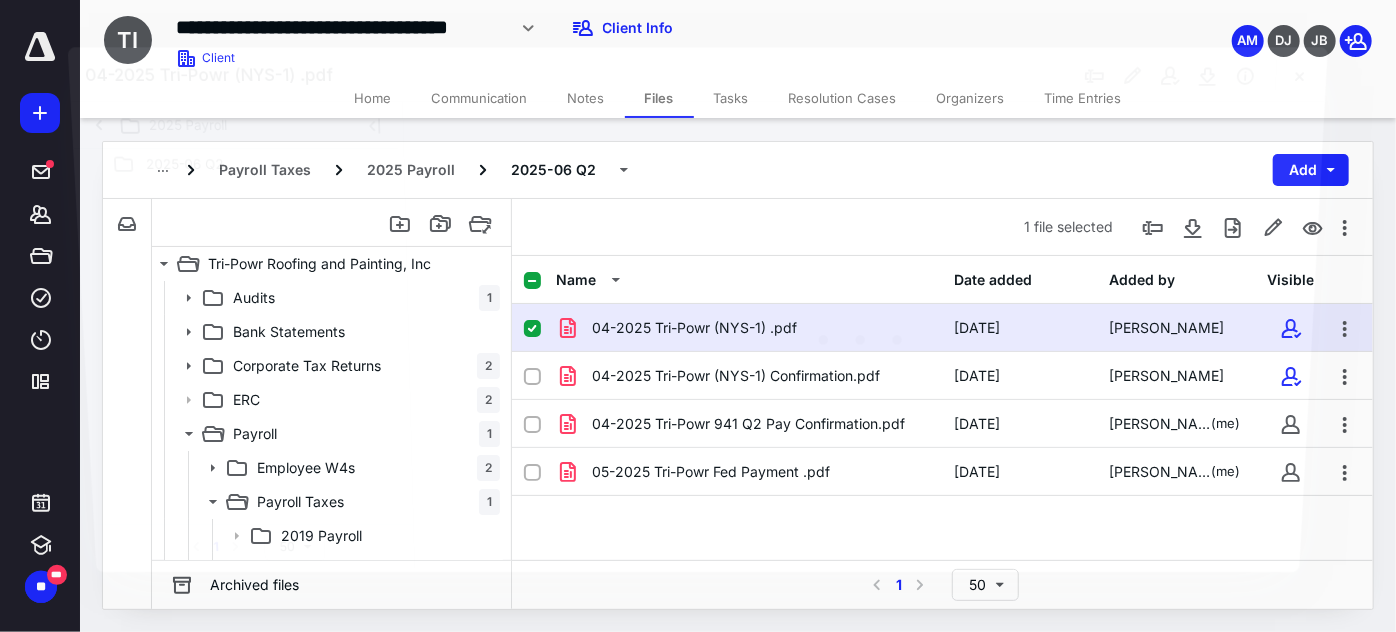 scroll, scrollTop: 0, scrollLeft: 0, axis: both 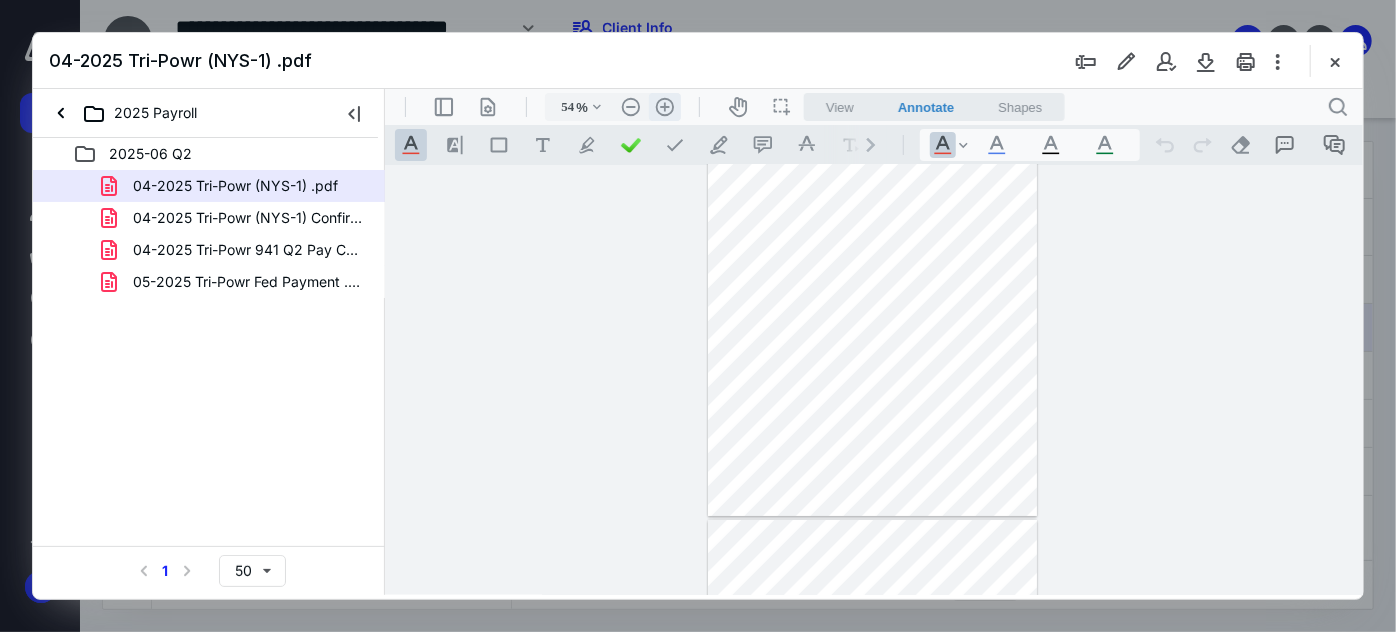 click on ".cls-1{fill:#abb0c4;} icon - header - zoom - in - line" at bounding box center [664, 106] 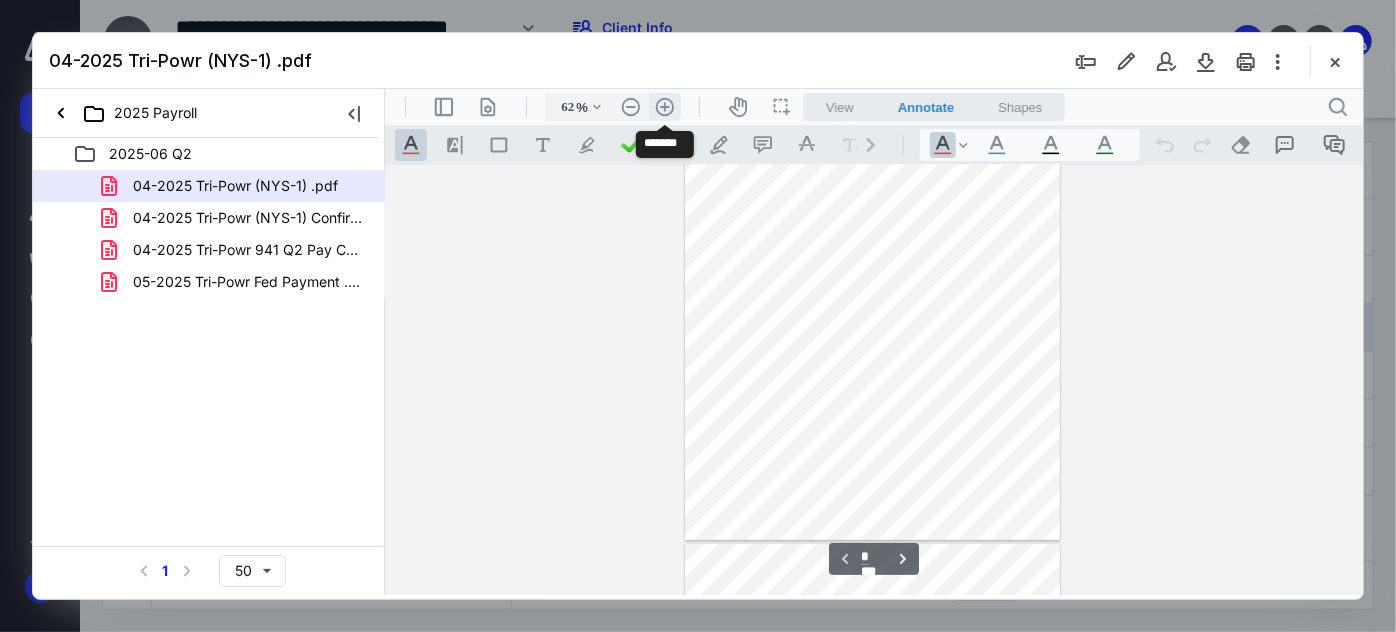 click on ".cls-1{fill:#abb0c4;} icon - header - zoom - in - line" at bounding box center (664, 106) 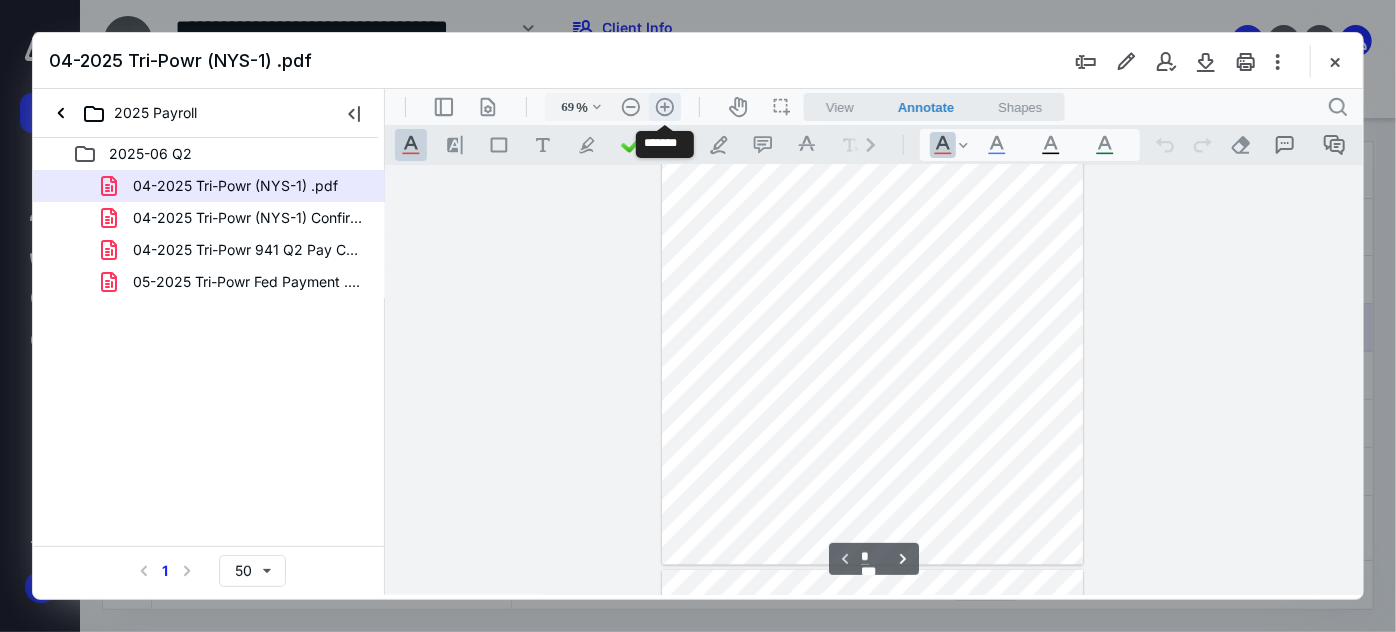 click on ".cls-1{fill:#abb0c4;} icon - header - zoom - in - line" at bounding box center (664, 106) 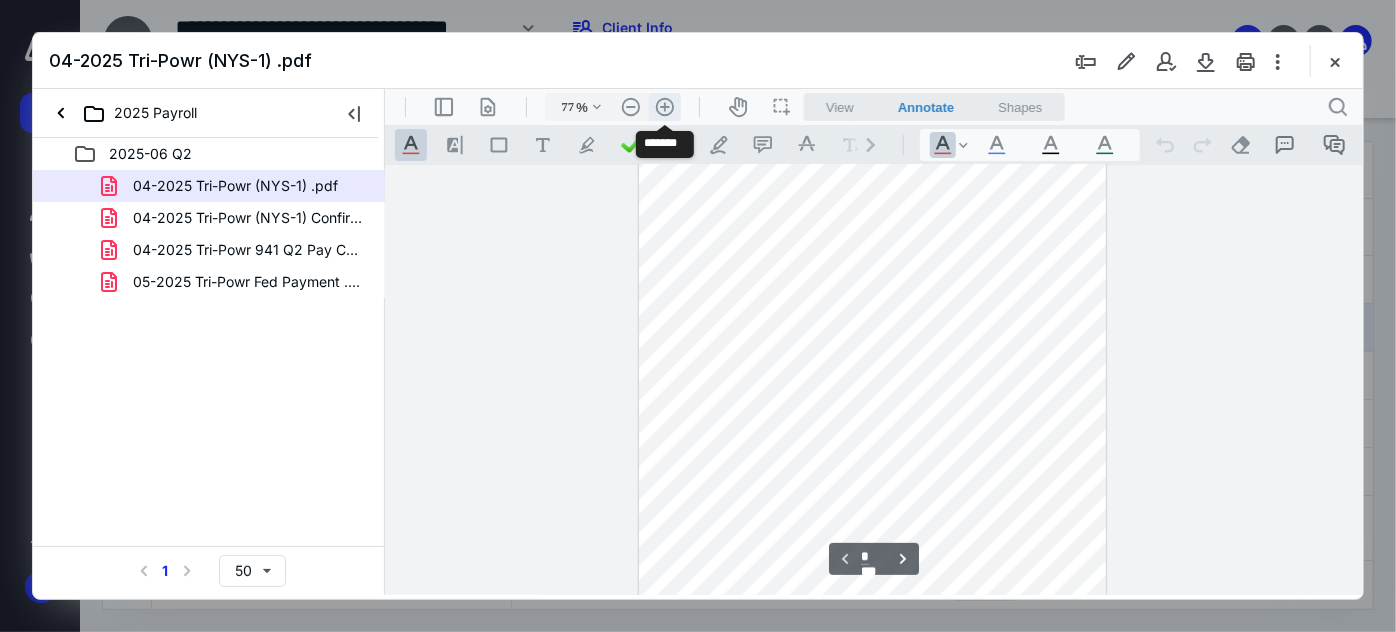 click on ".cls-1{fill:#abb0c4;} icon - header - zoom - in - line" at bounding box center (664, 106) 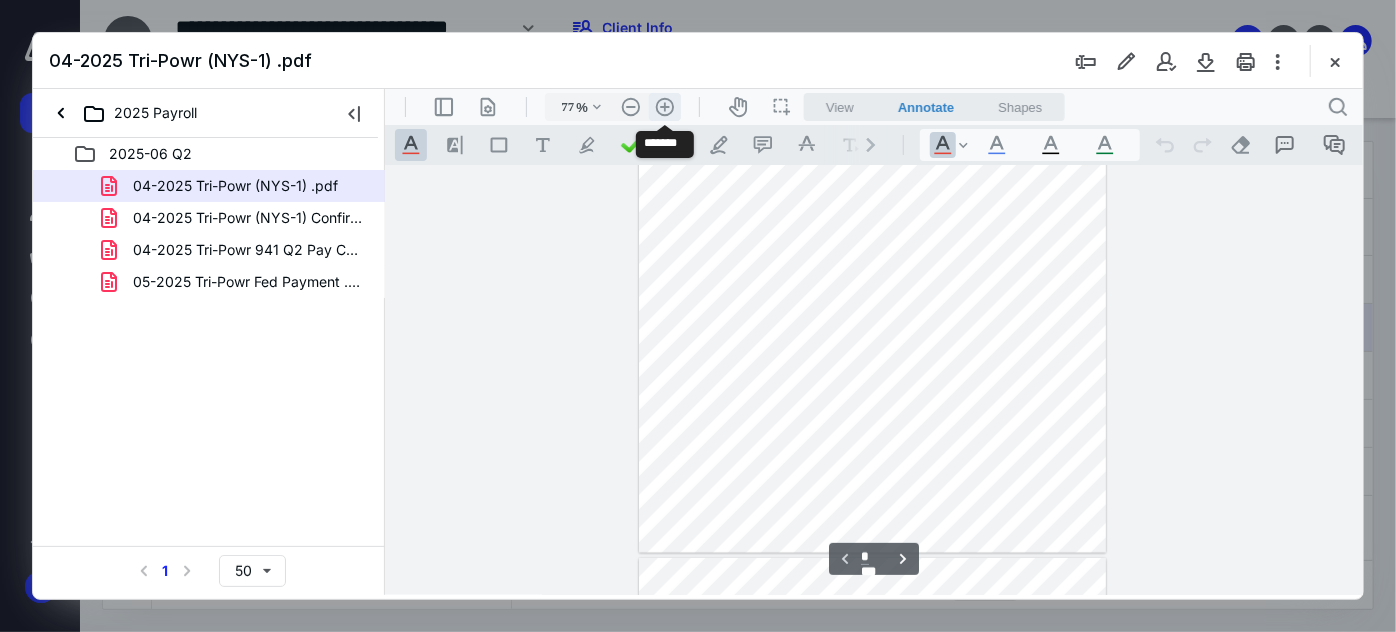 type on "84" 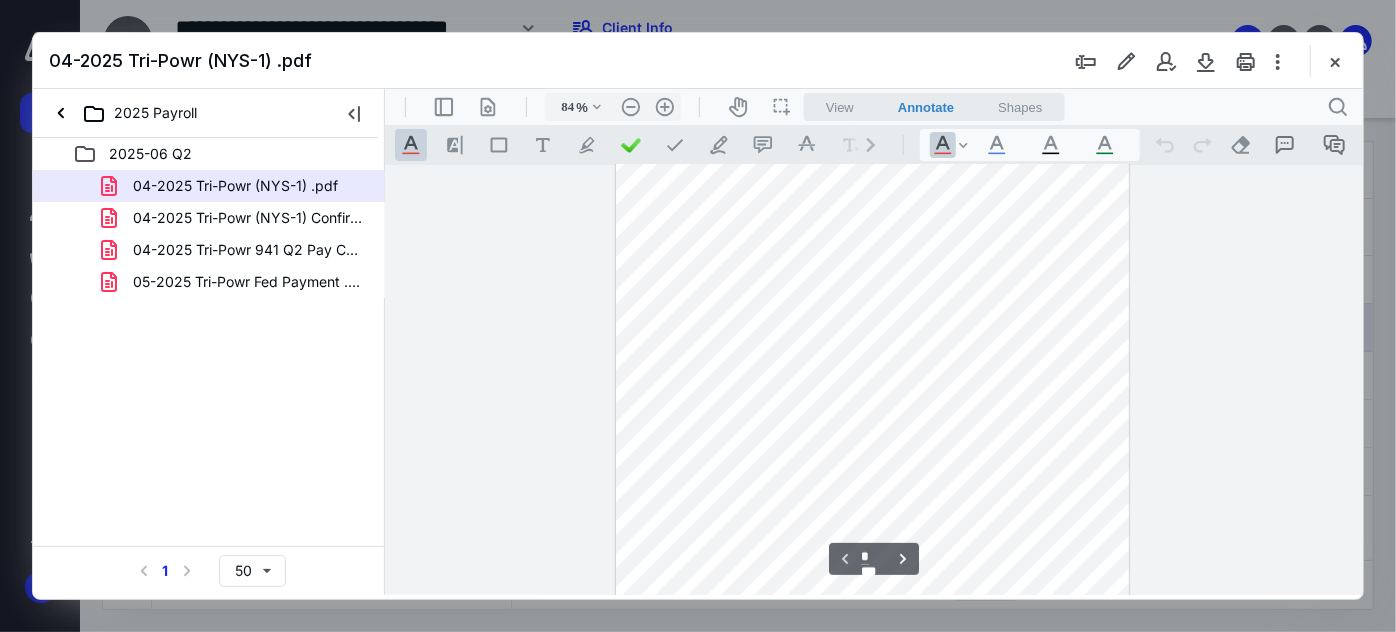 scroll, scrollTop: 151, scrollLeft: 0, axis: vertical 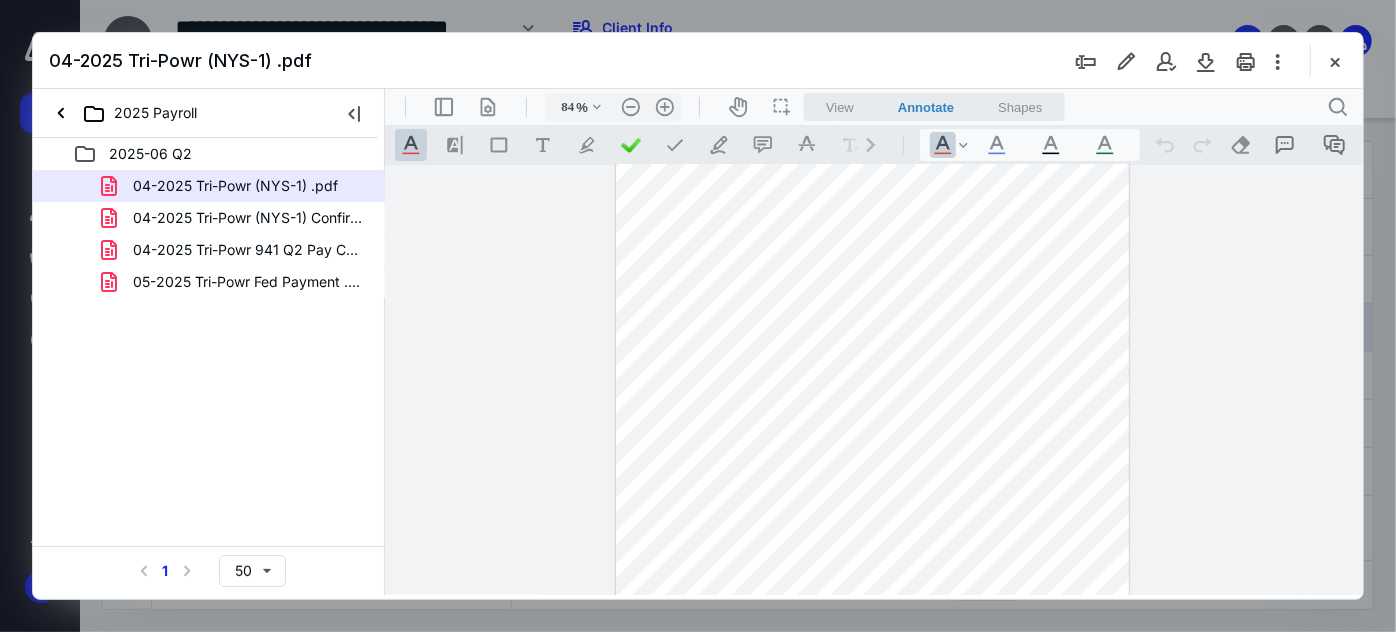 type 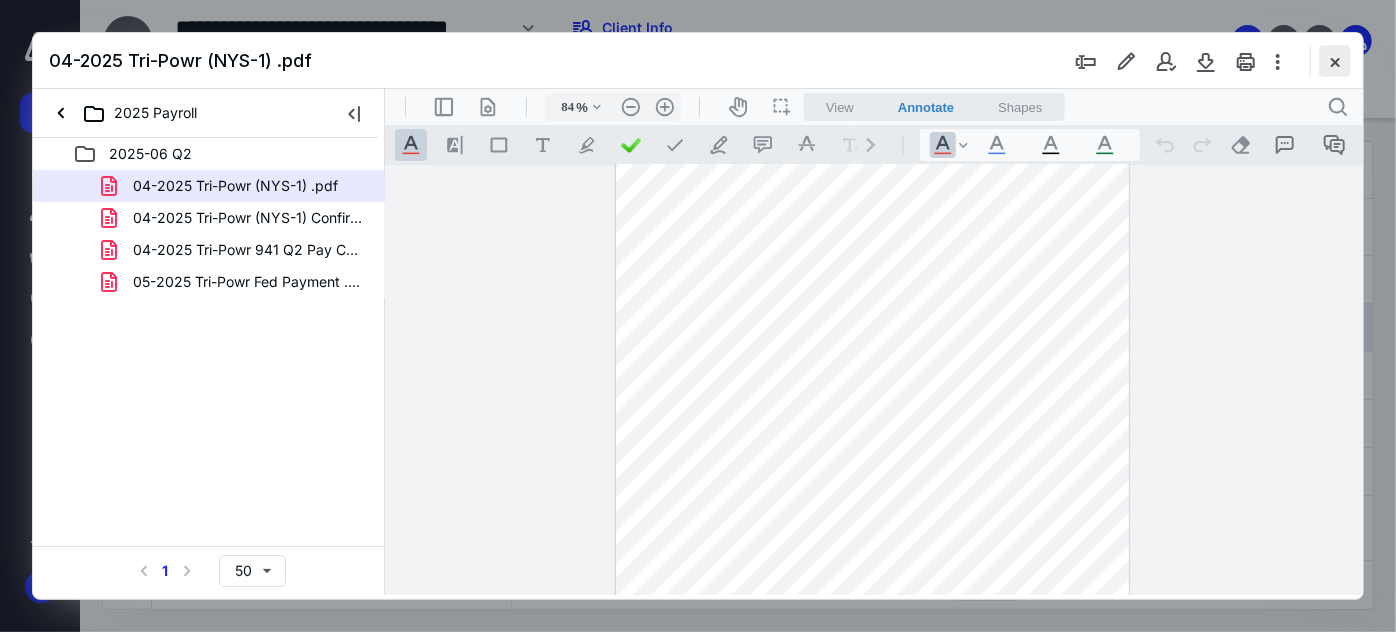 click at bounding box center [1335, 61] 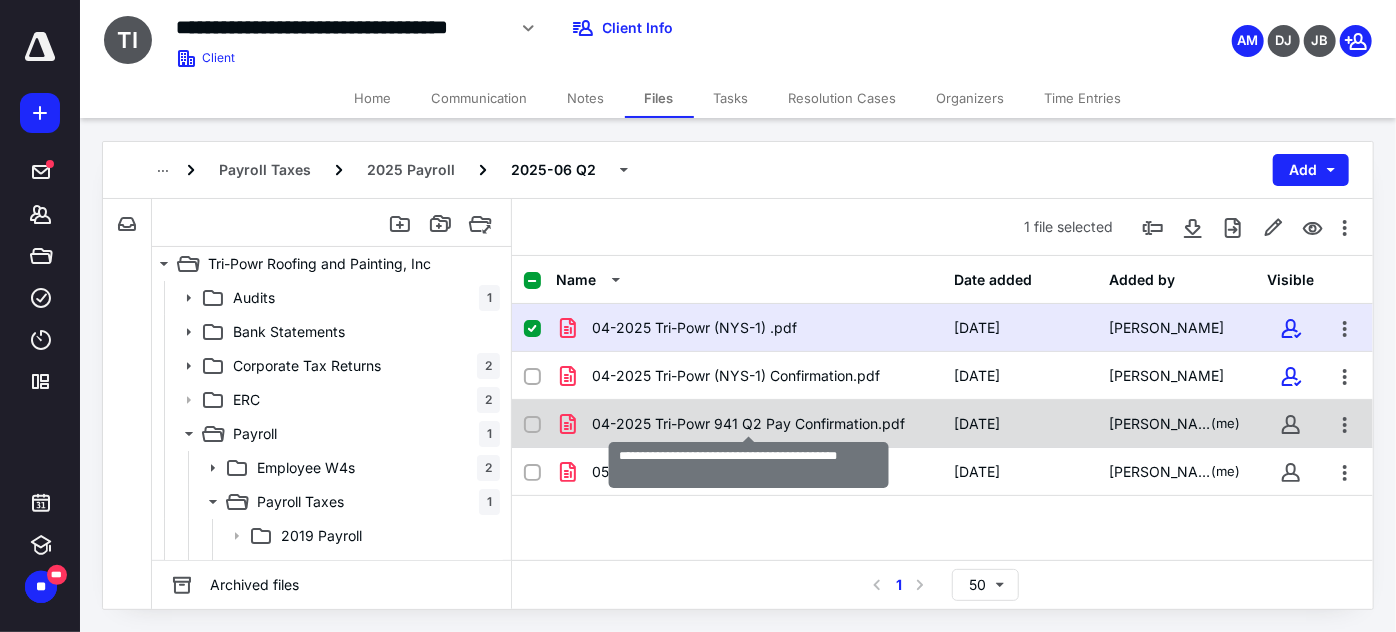 click on "04-2025 Tri-Powr 941 Q2 Pay Confirmation.pdf" at bounding box center [748, 424] 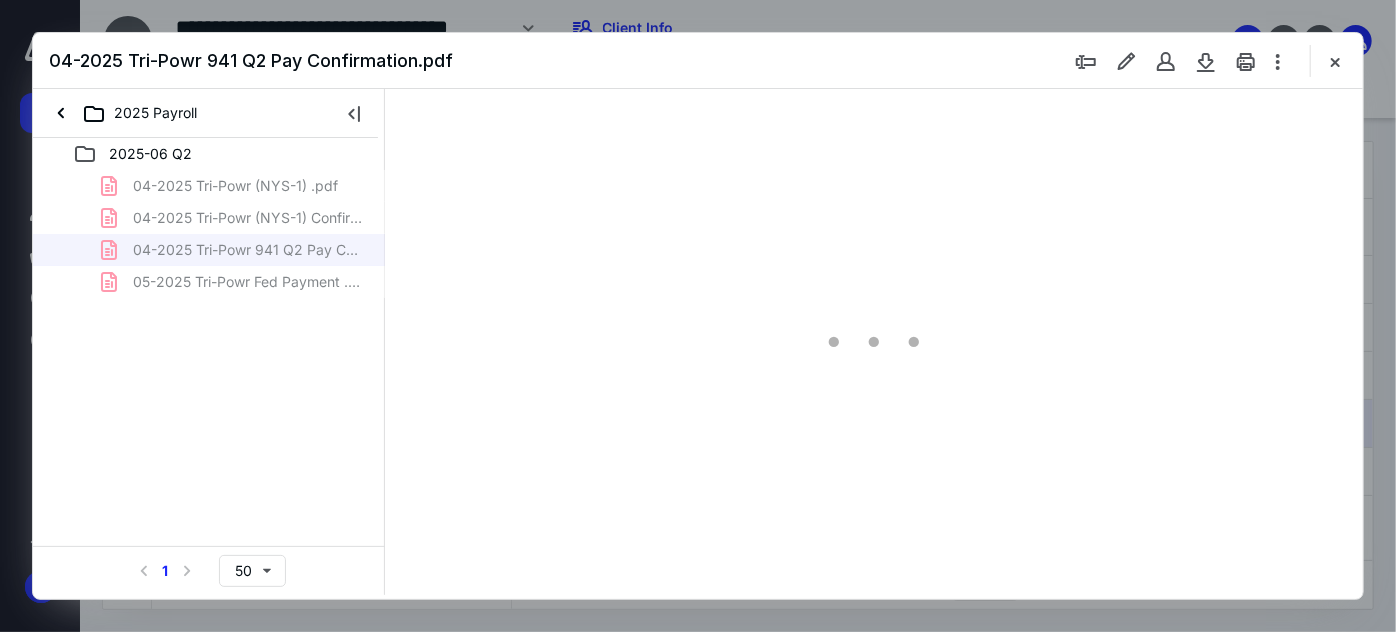 scroll, scrollTop: 0, scrollLeft: 0, axis: both 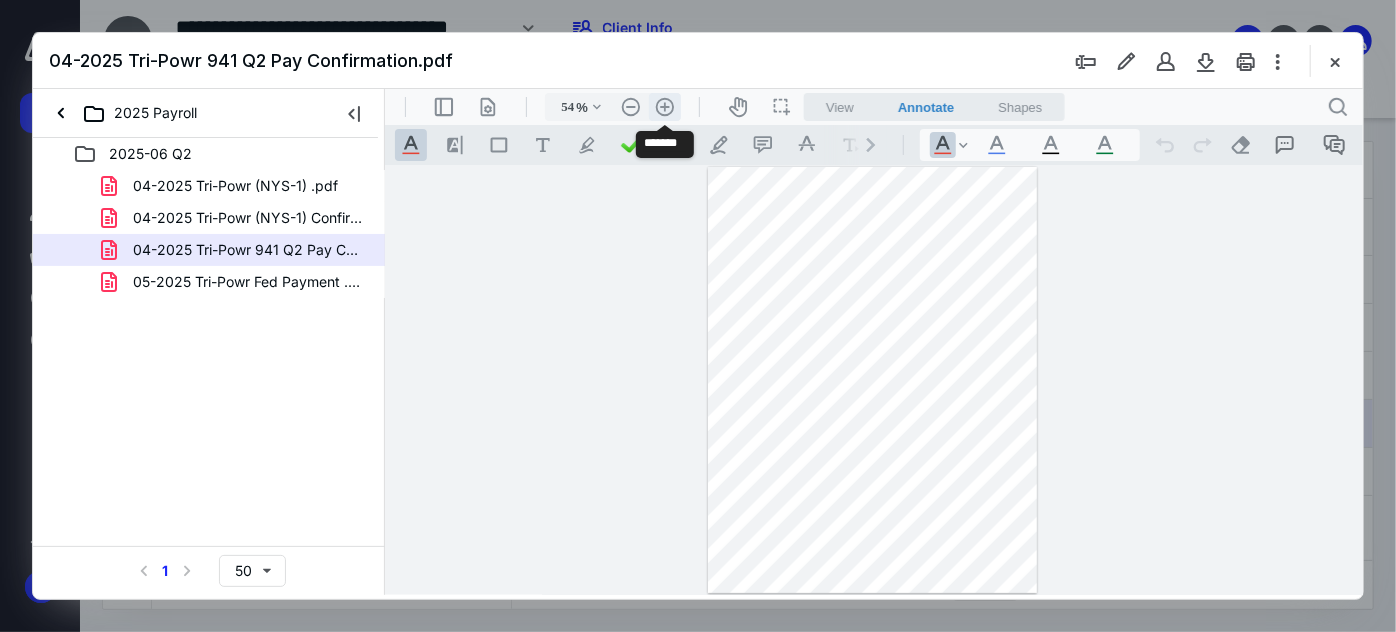 click on ".cls-1{fill:#abb0c4;} icon - header - zoom - in - line" at bounding box center [664, 106] 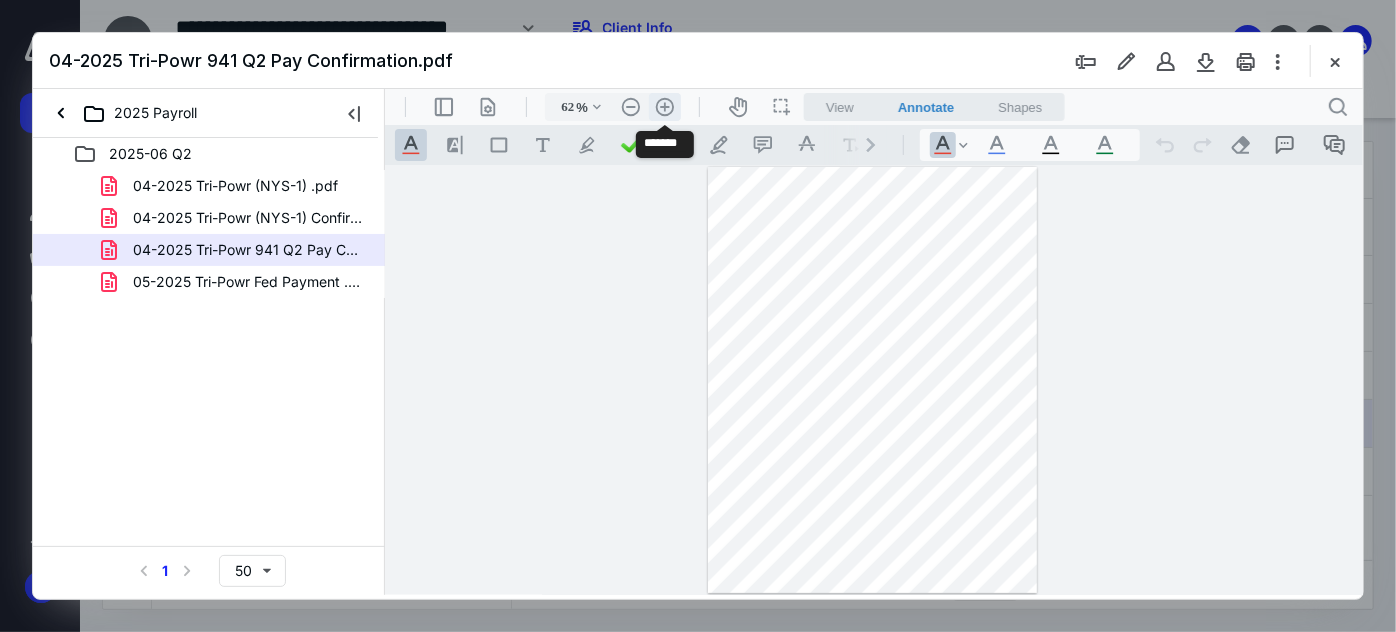 click on ".cls-1{fill:#abb0c4;} icon - header - zoom - in - line" at bounding box center [664, 106] 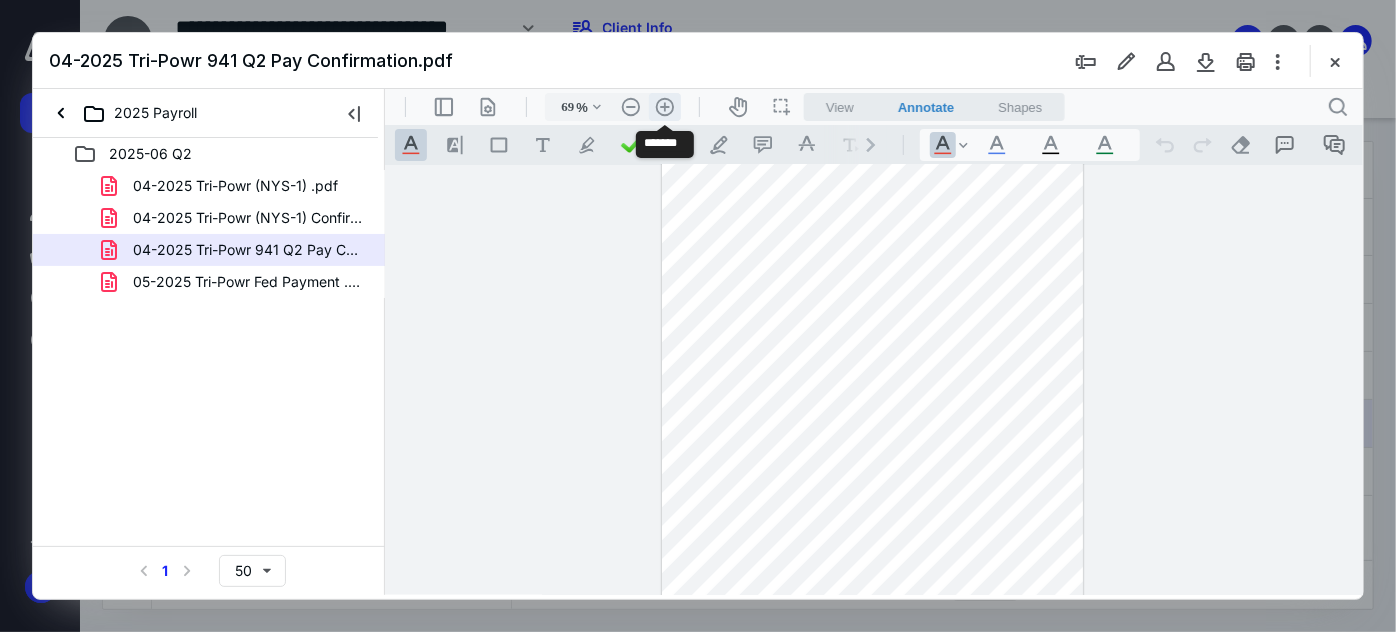 click on ".cls-1{fill:#abb0c4;} icon - header - zoom - in - line" at bounding box center (664, 106) 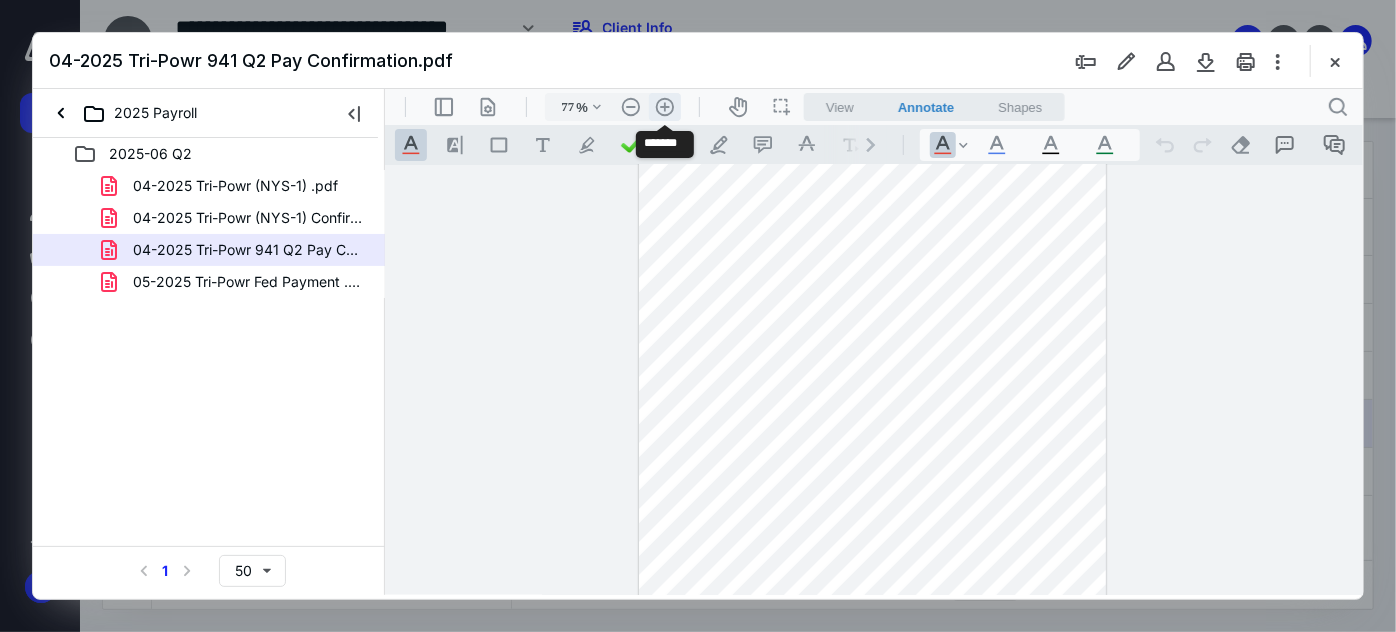 click on ".cls-1{fill:#abb0c4;} icon - header - zoom - in - line" at bounding box center [664, 106] 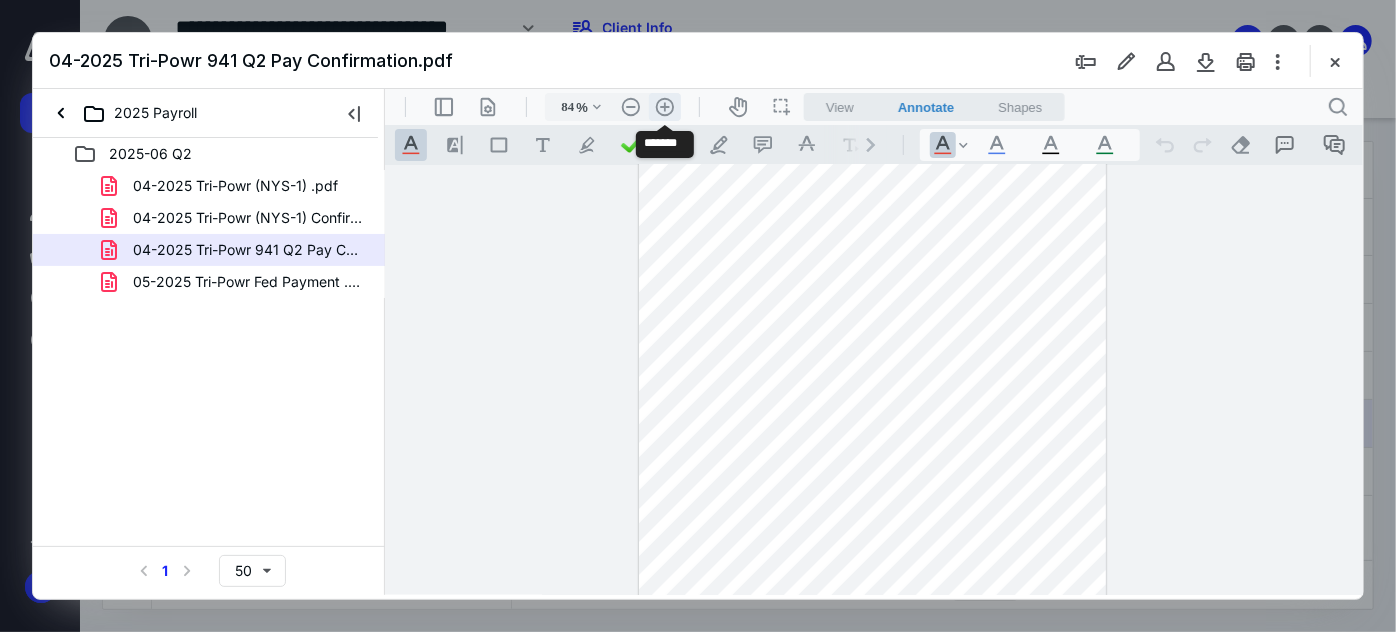 scroll, scrollTop: 98, scrollLeft: 0, axis: vertical 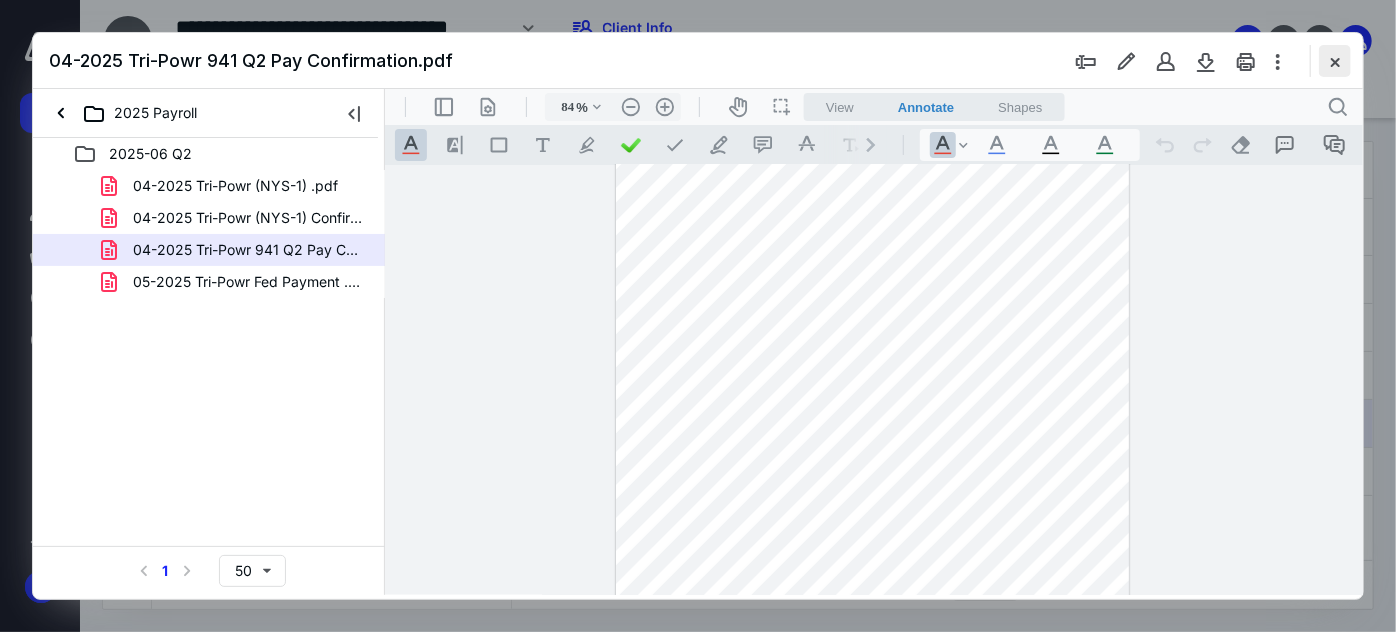 click at bounding box center [1335, 61] 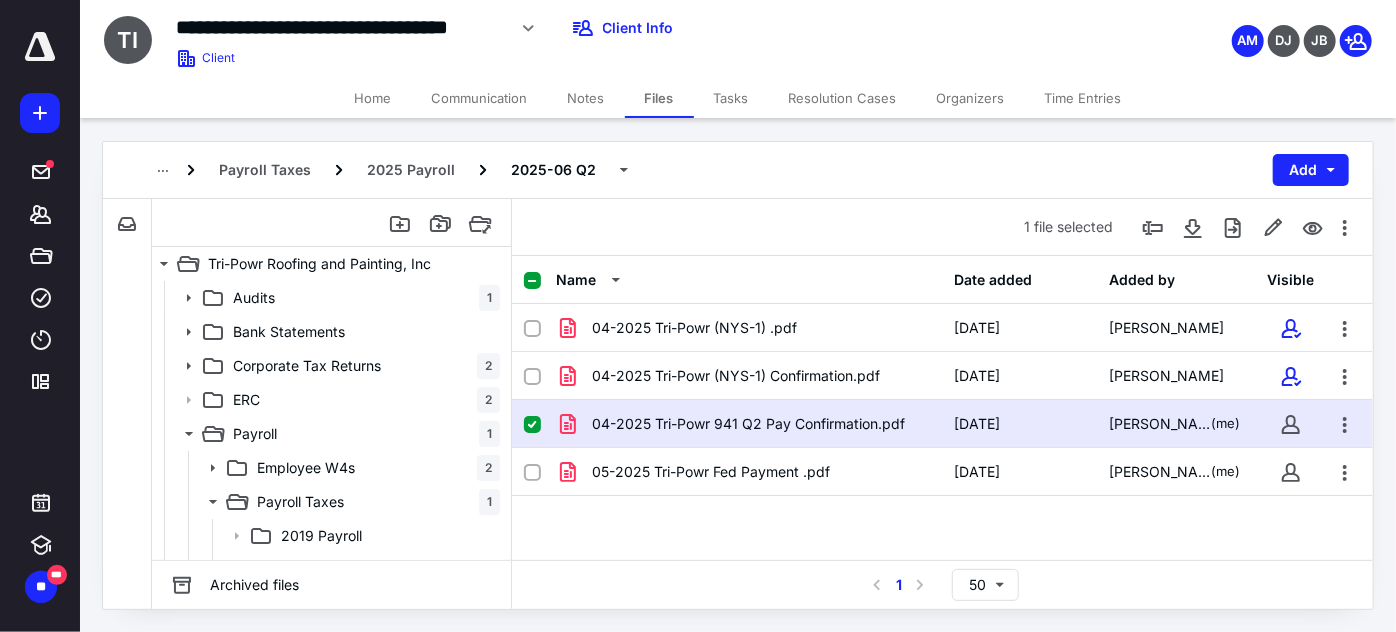 scroll, scrollTop: 42, scrollLeft: 0, axis: vertical 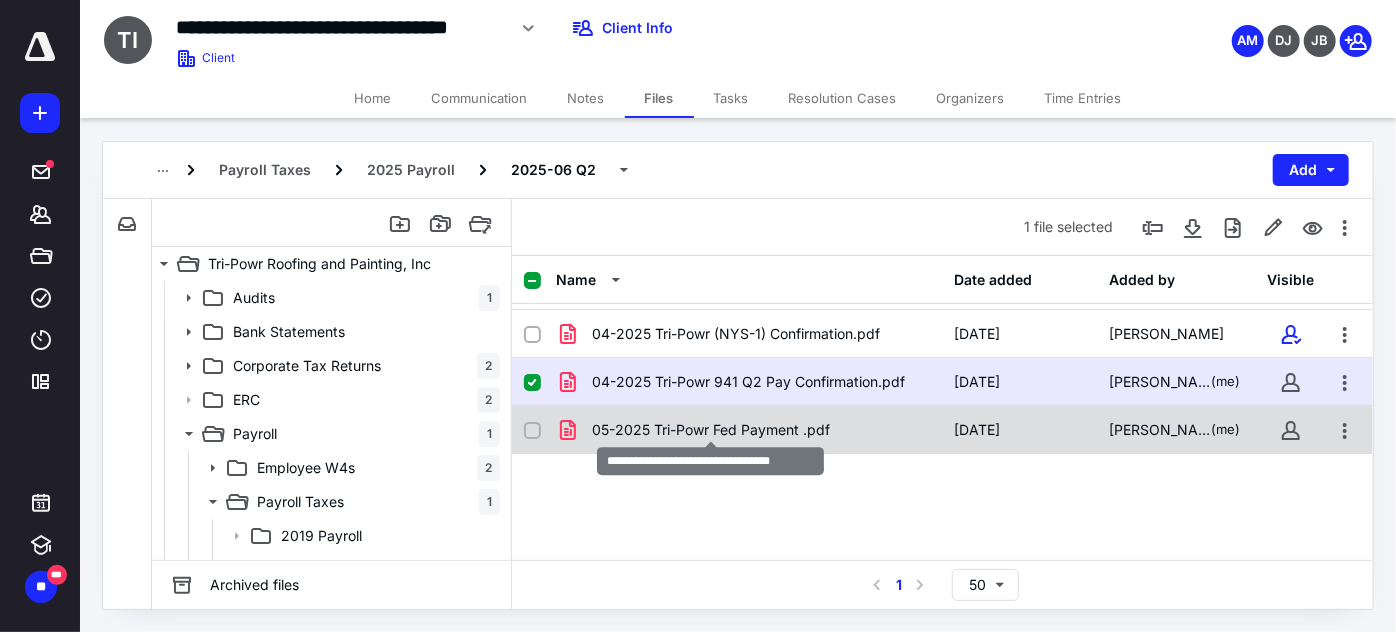 click on "05-2025 Tri-Powr Fed Payment .pdf" at bounding box center [711, 430] 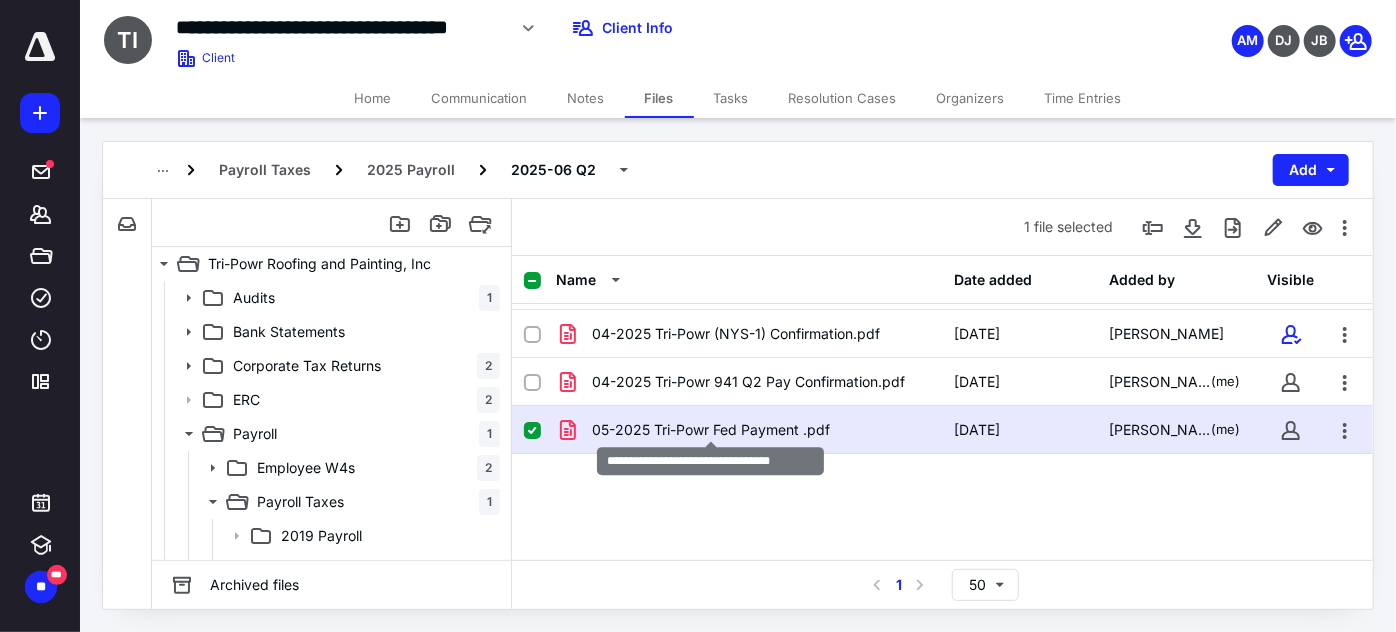 click on "05-2025 Tri-Powr Fed Payment .pdf" at bounding box center [711, 430] 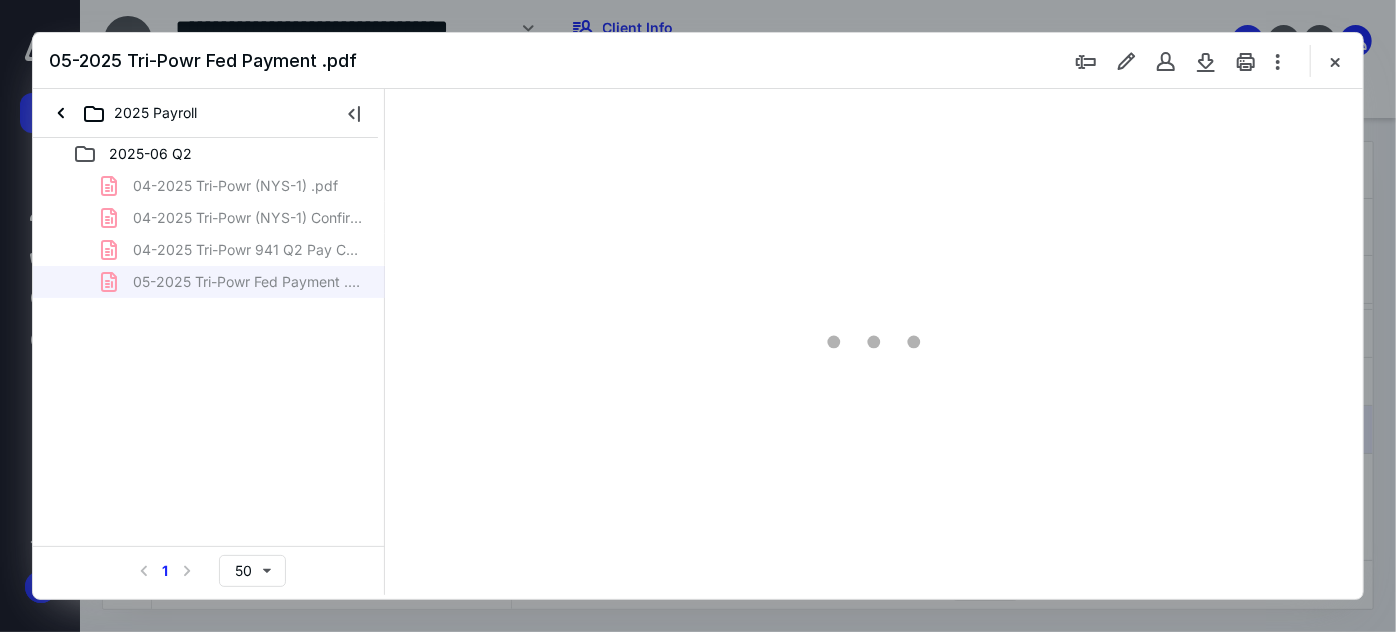 scroll, scrollTop: 0, scrollLeft: 0, axis: both 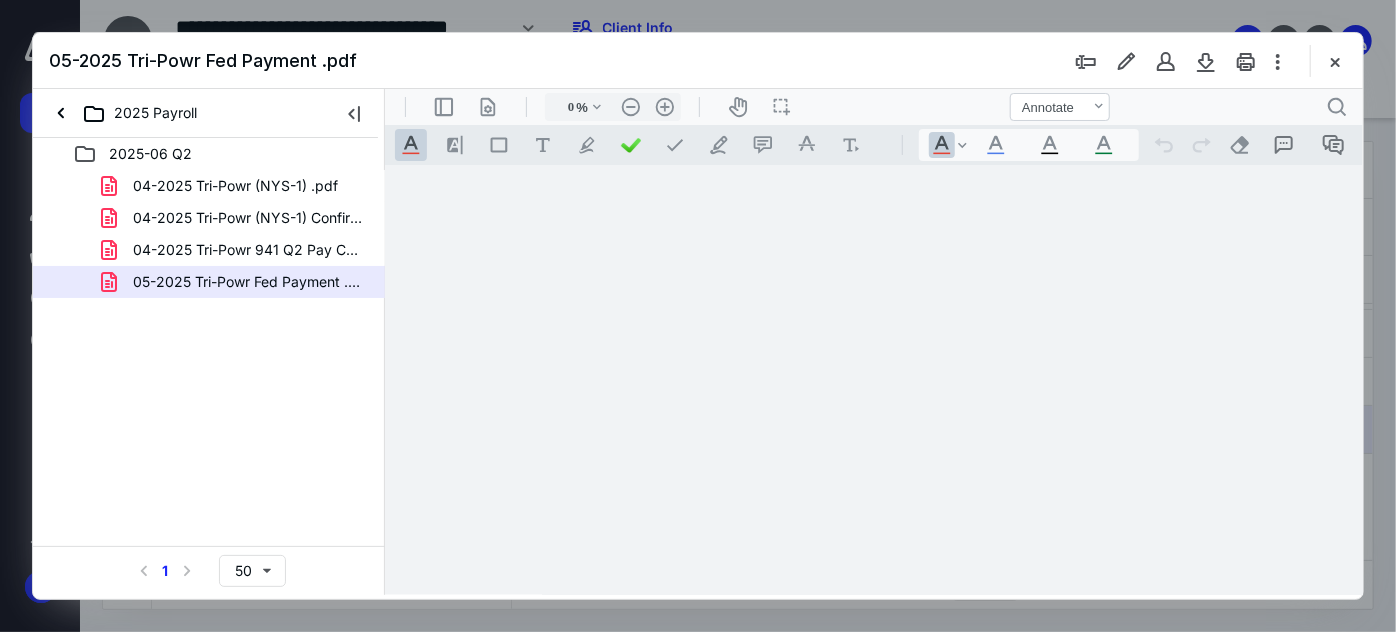 type on "54" 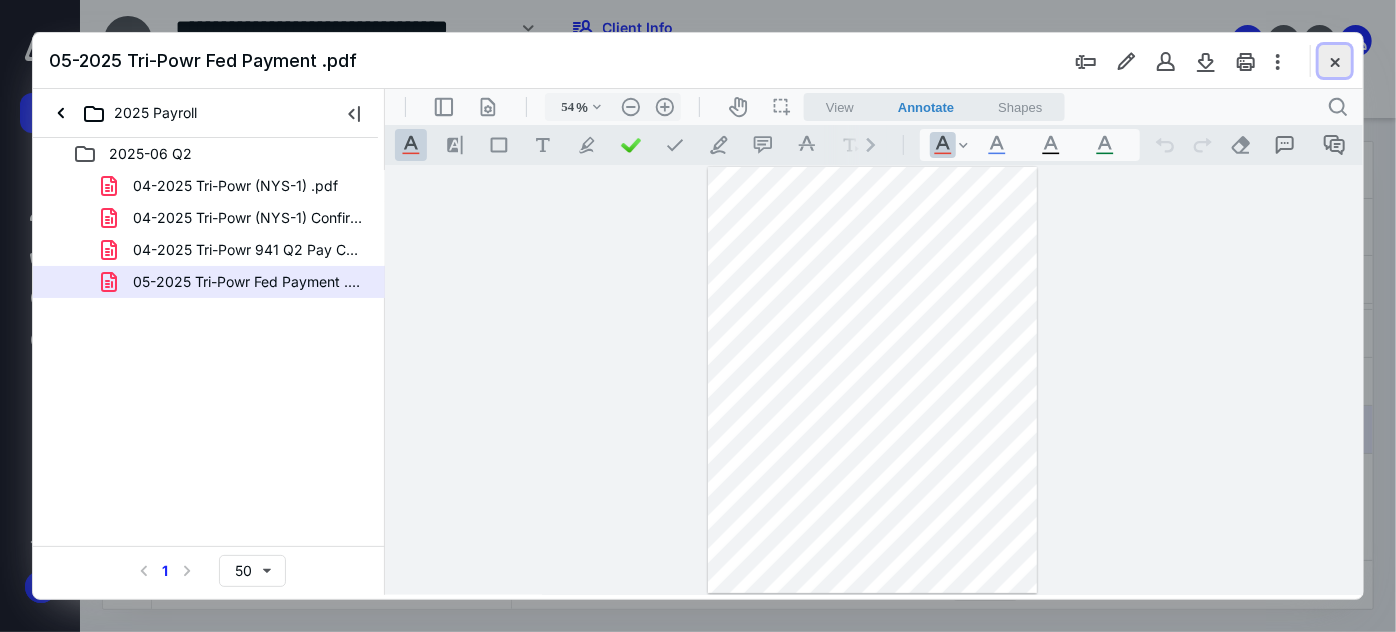 click at bounding box center [1335, 61] 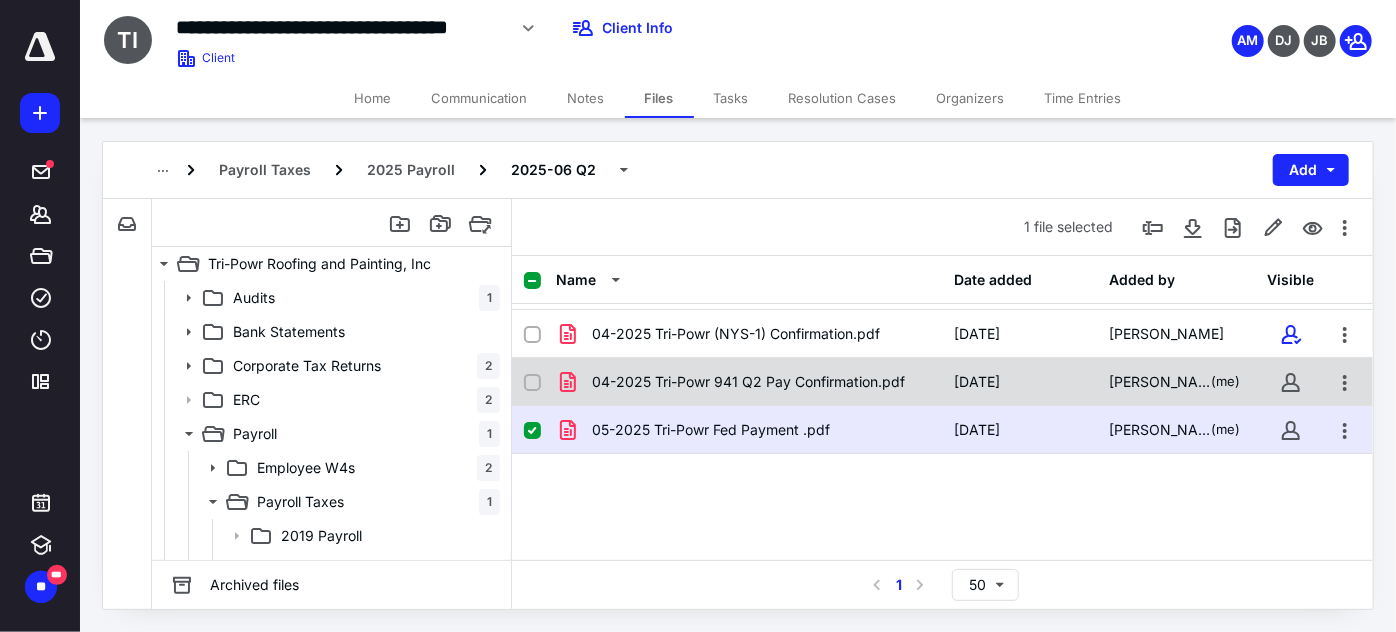 scroll, scrollTop: 0, scrollLeft: 0, axis: both 